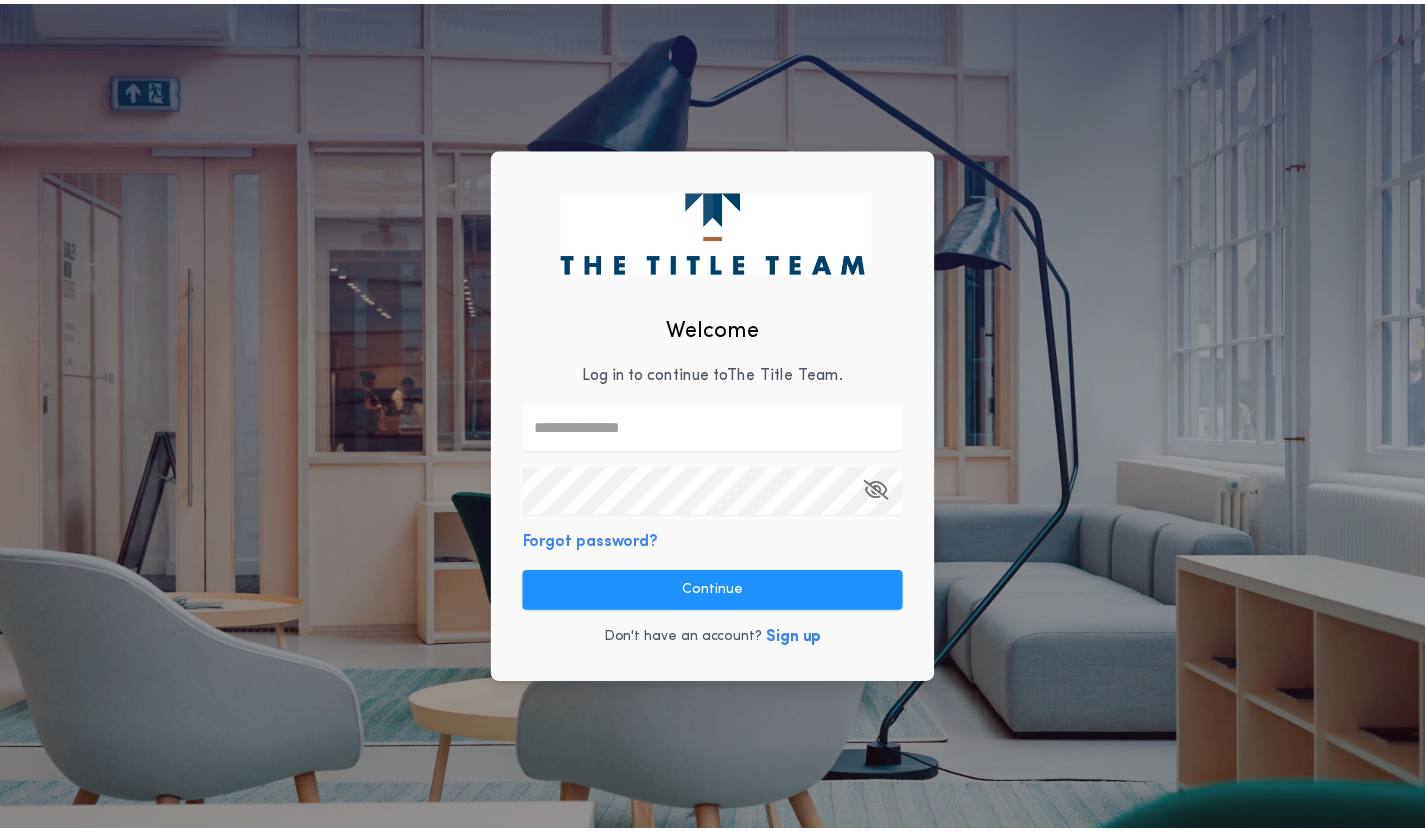 scroll, scrollTop: 0, scrollLeft: 0, axis: both 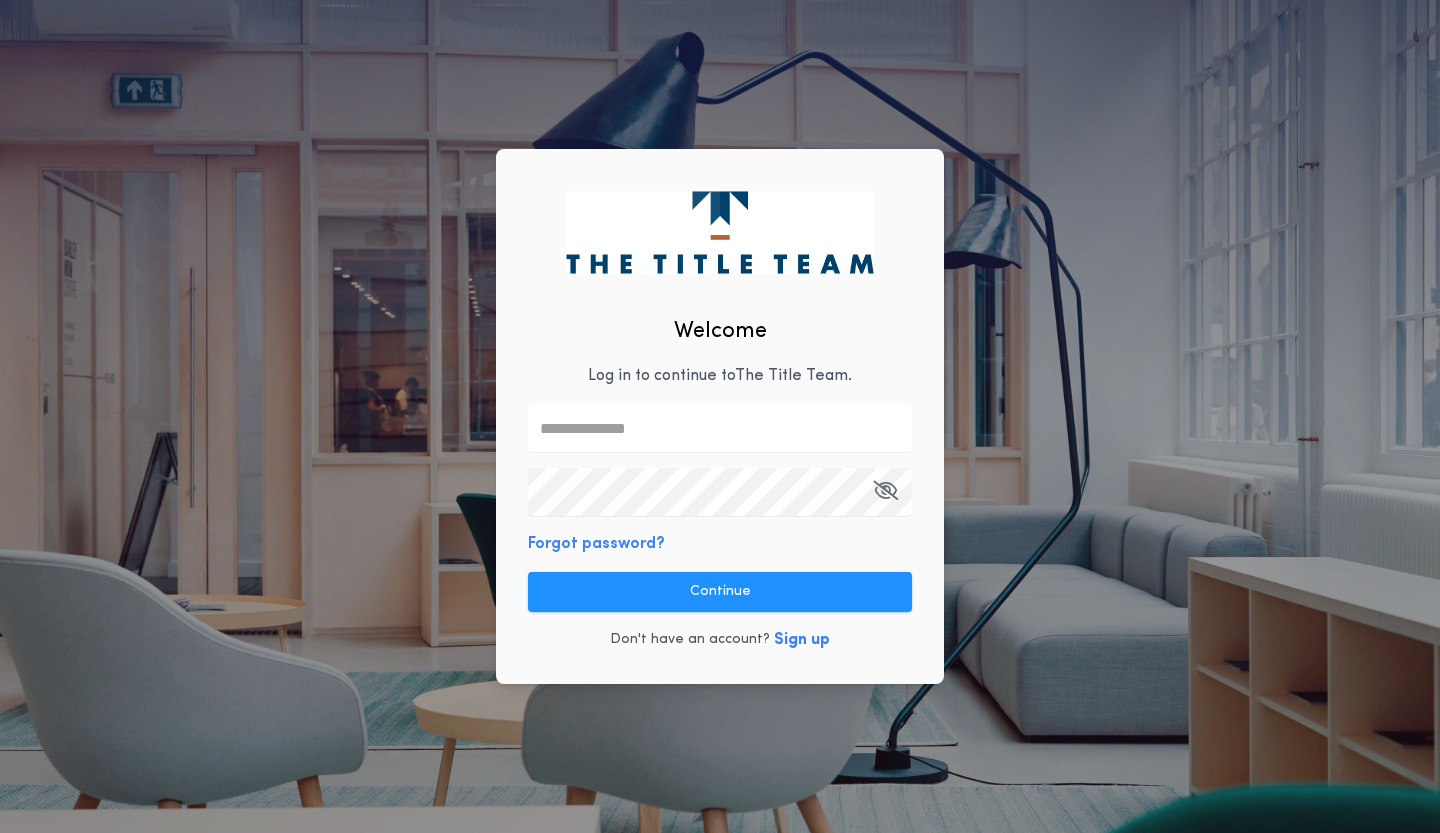 type on "**********" 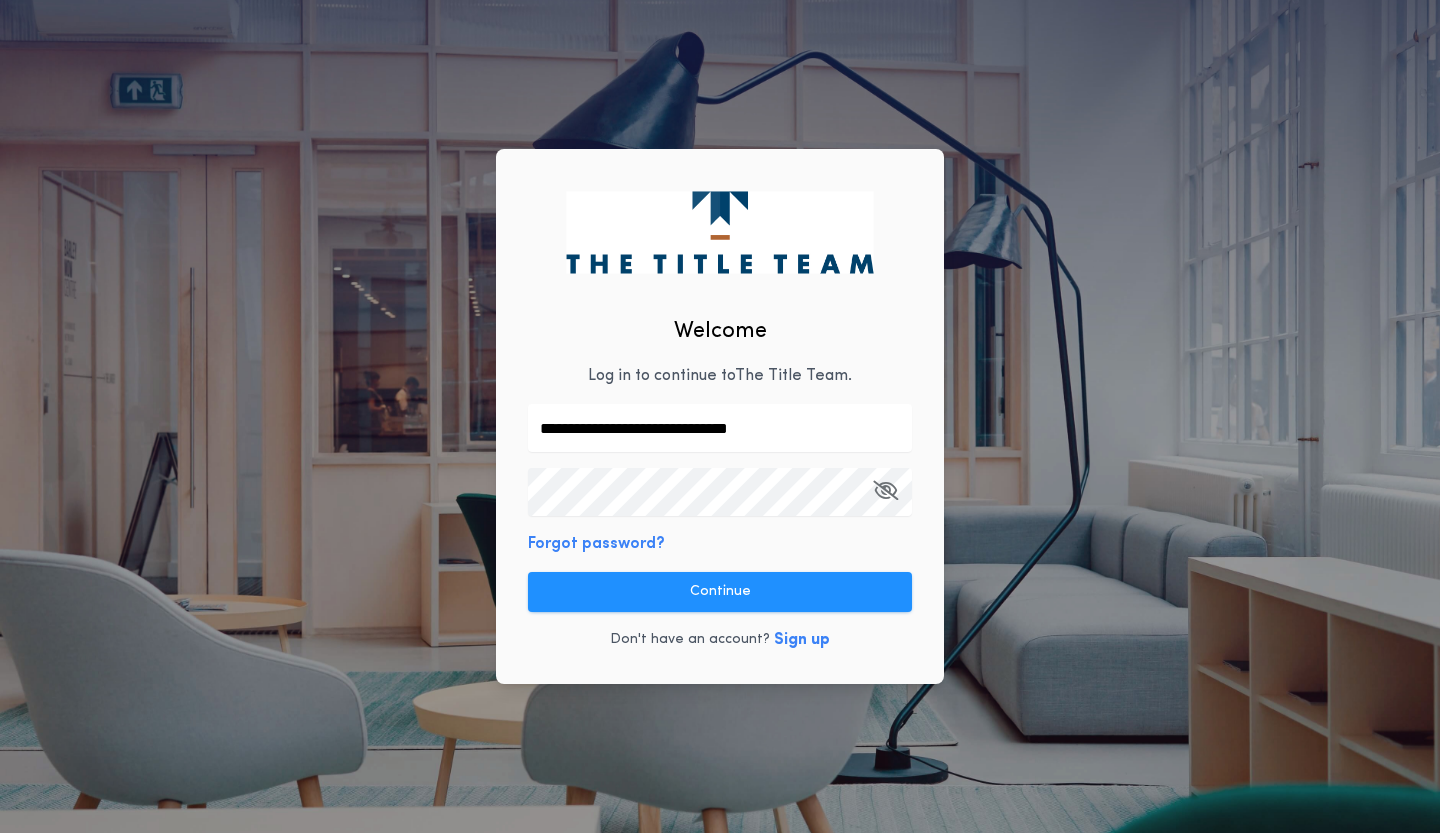 click on "**********" at bounding box center (720, 417) 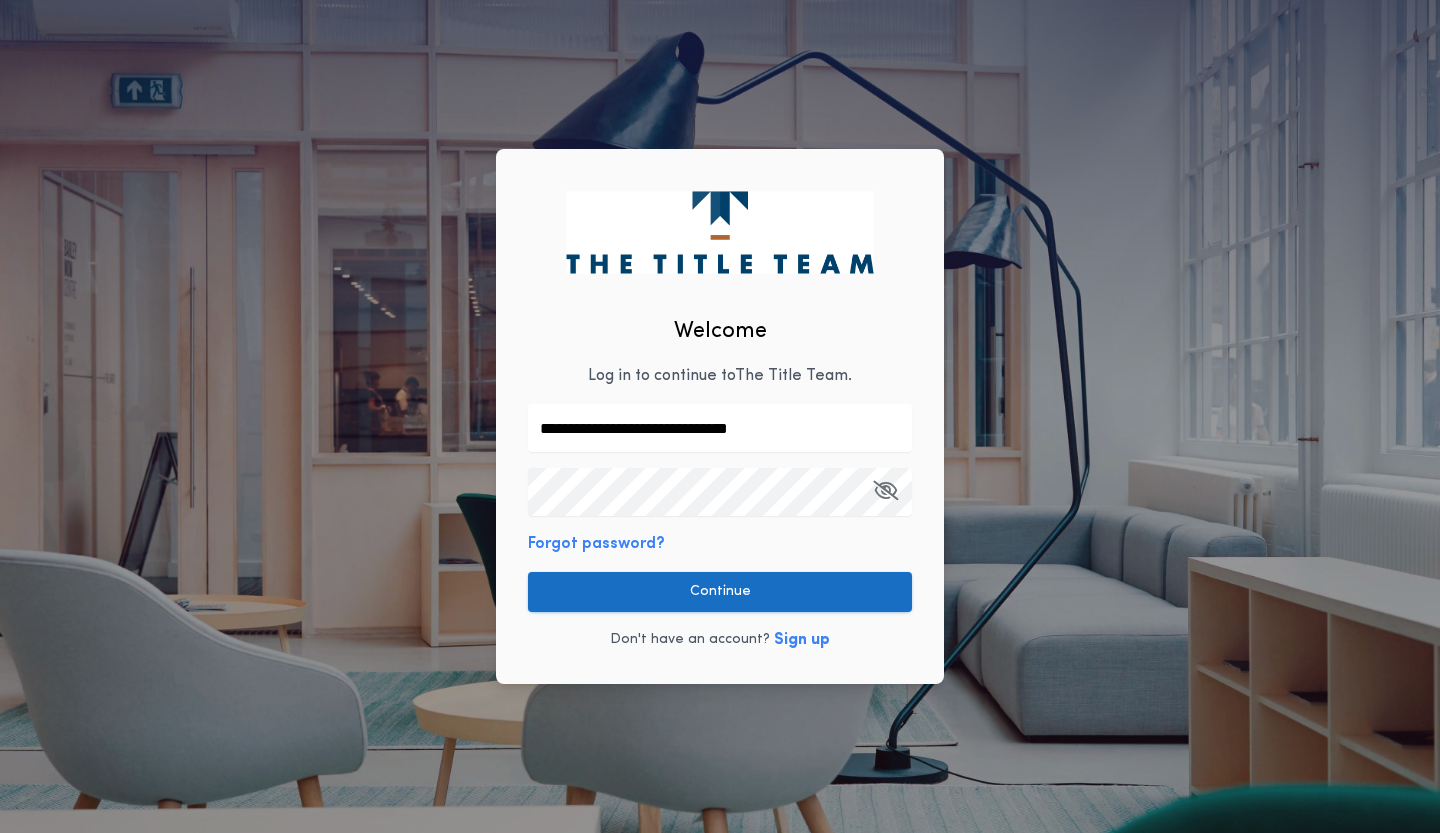 click on "Continue" at bounding box center (720, 592) 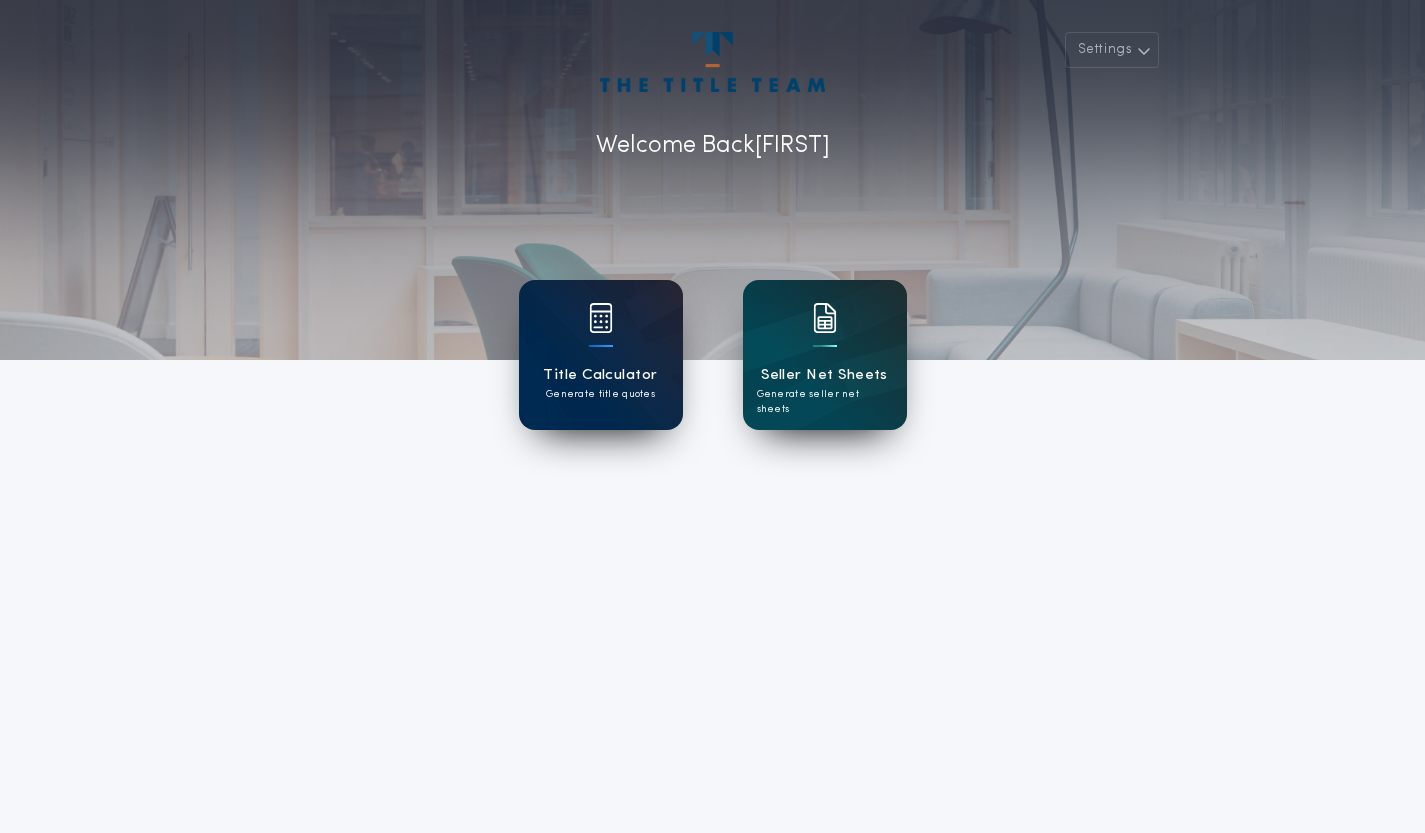 click on "Title Calculator Generate title quotes" at bounding box center [601, 355] 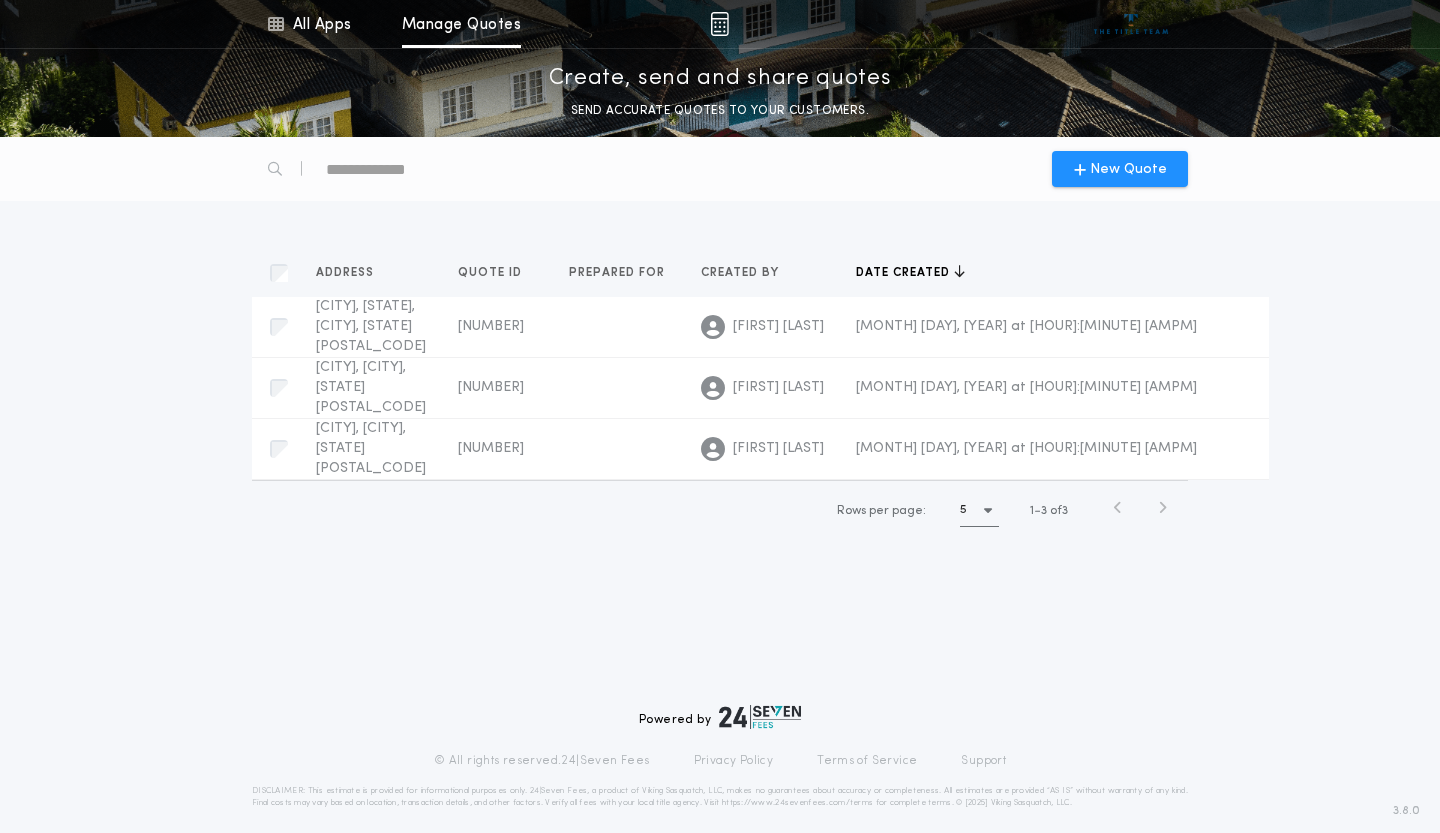 click at bounding box center [411, 169] 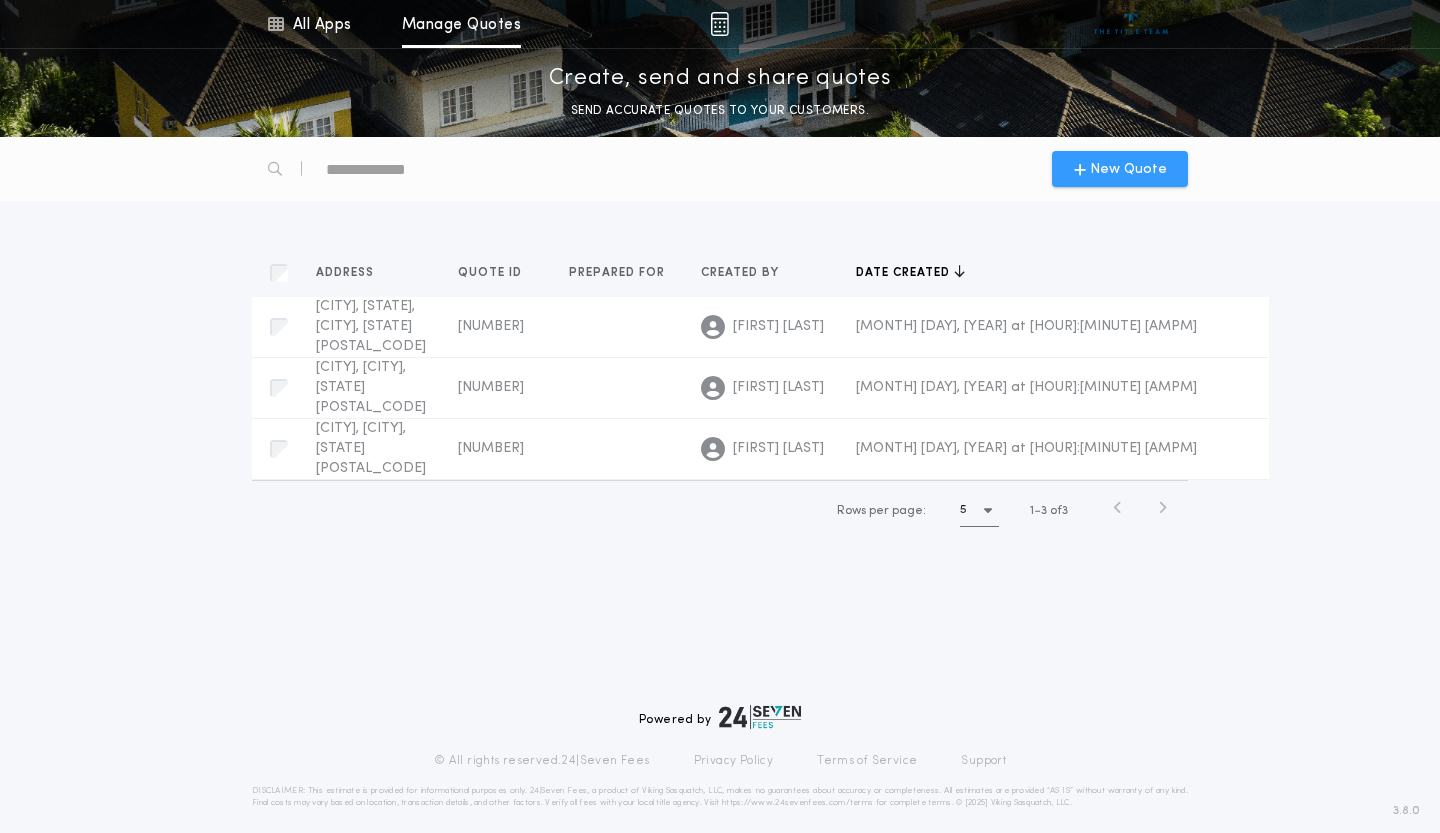 click on "New Quote" at bounding box center (1128, 169) 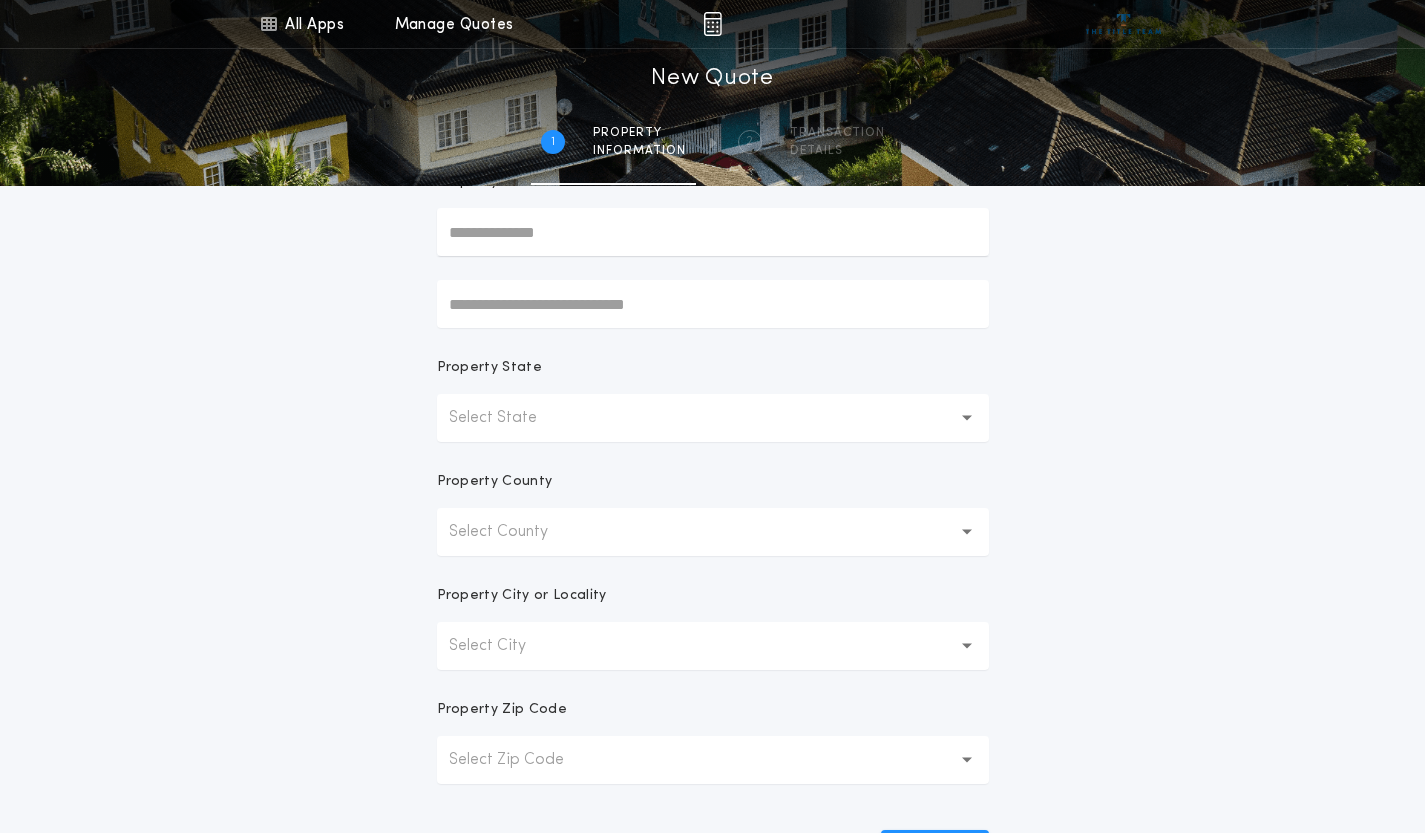 scroll, scrollTop: 0, scrollLeft: 0, axis: both 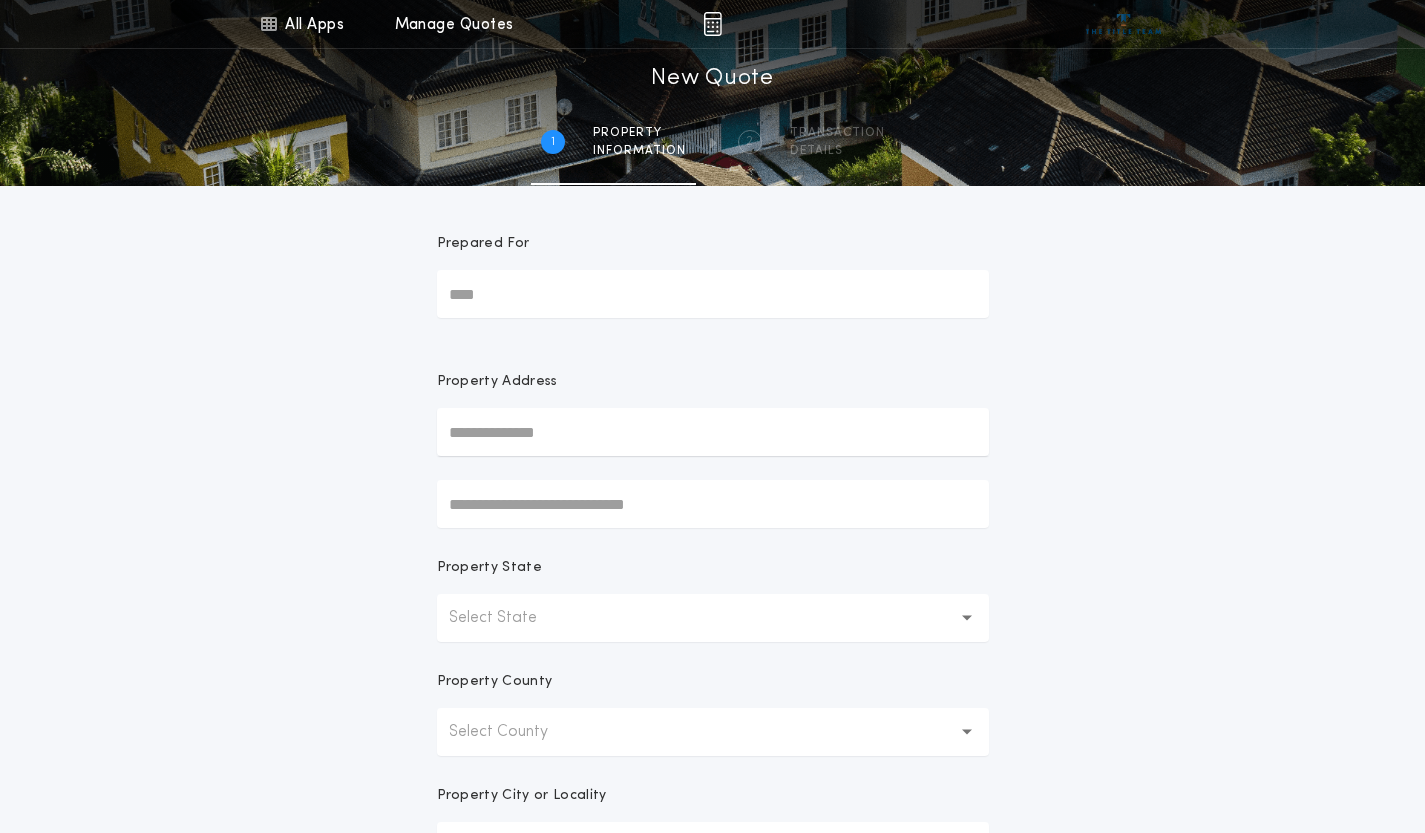 click on "Prepared For" at bounding box center [713, 294] 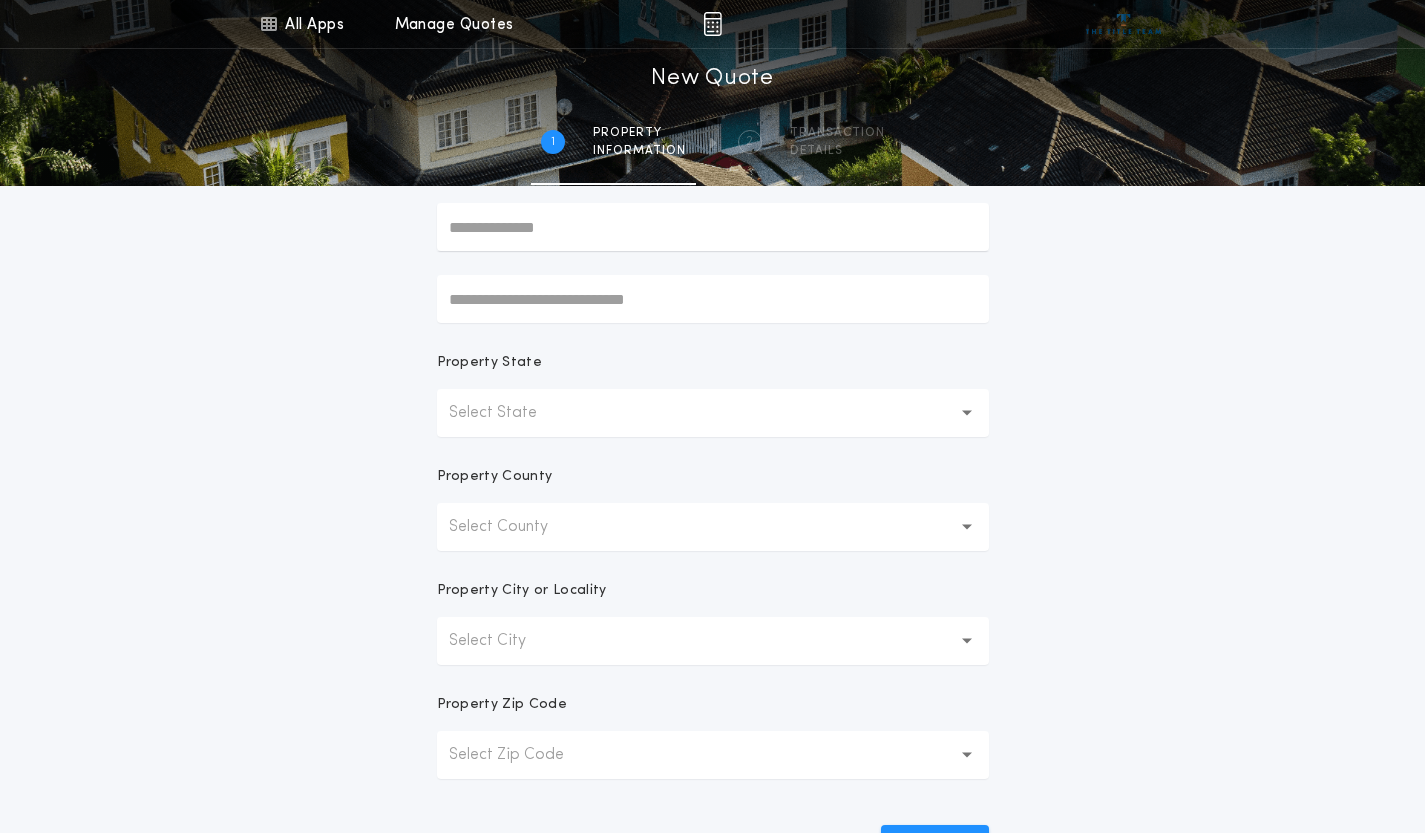 scroll, scrollTop: 100, scrollLeft: 0, axis: vertical 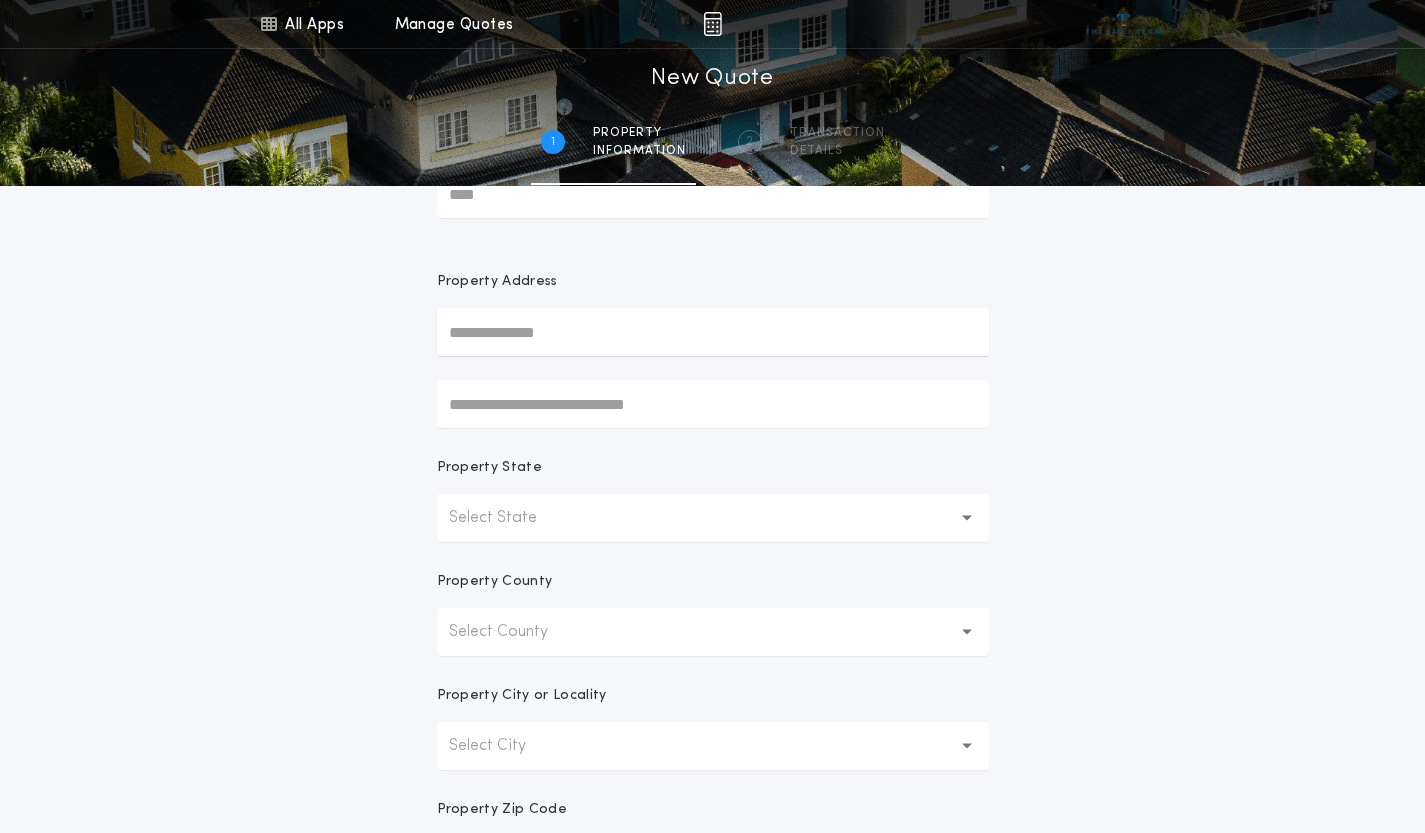 click at bounding box center (713, 332) 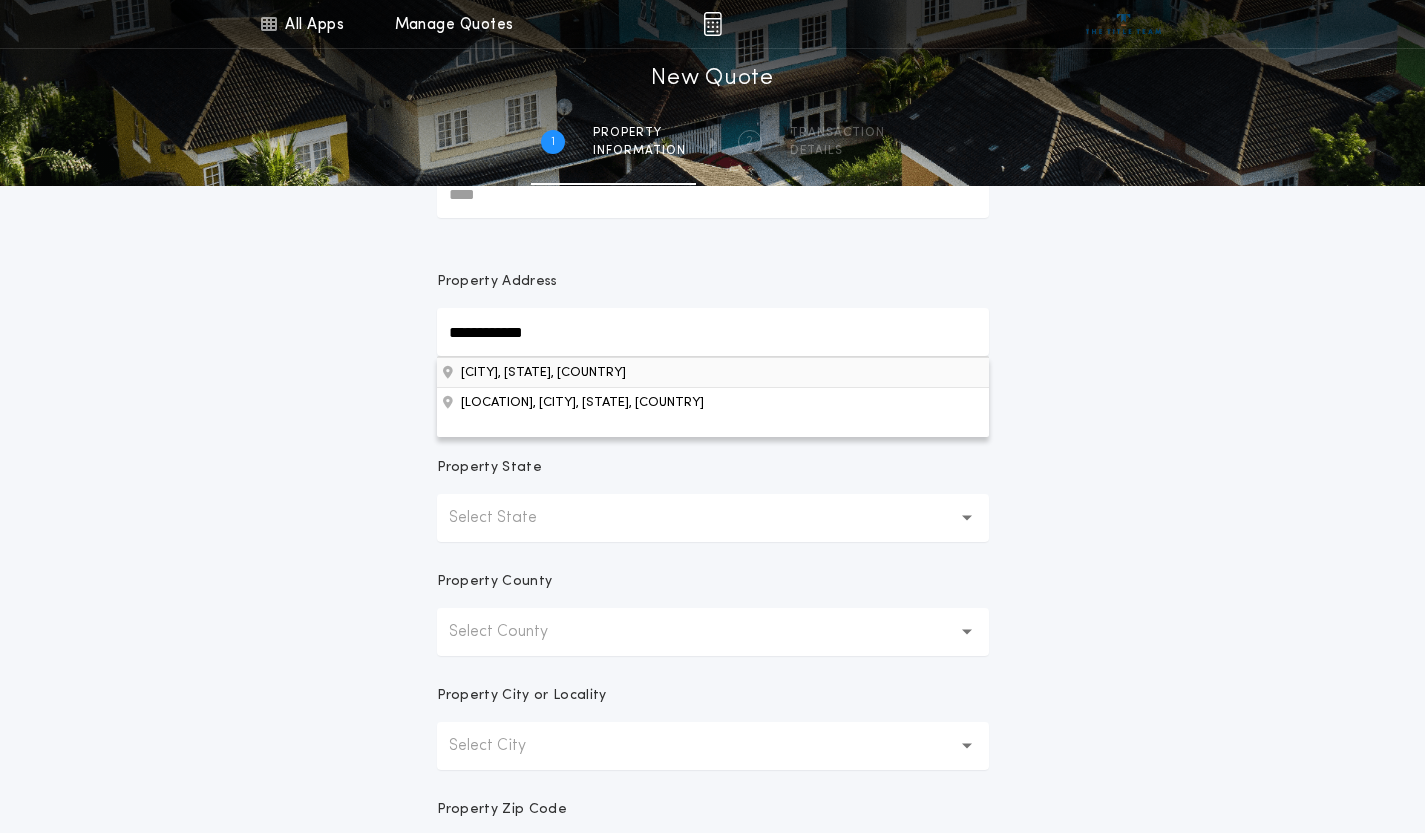 click on "[CITY], [STATE], [COUNTRY]" at bounding box center [713, 372] 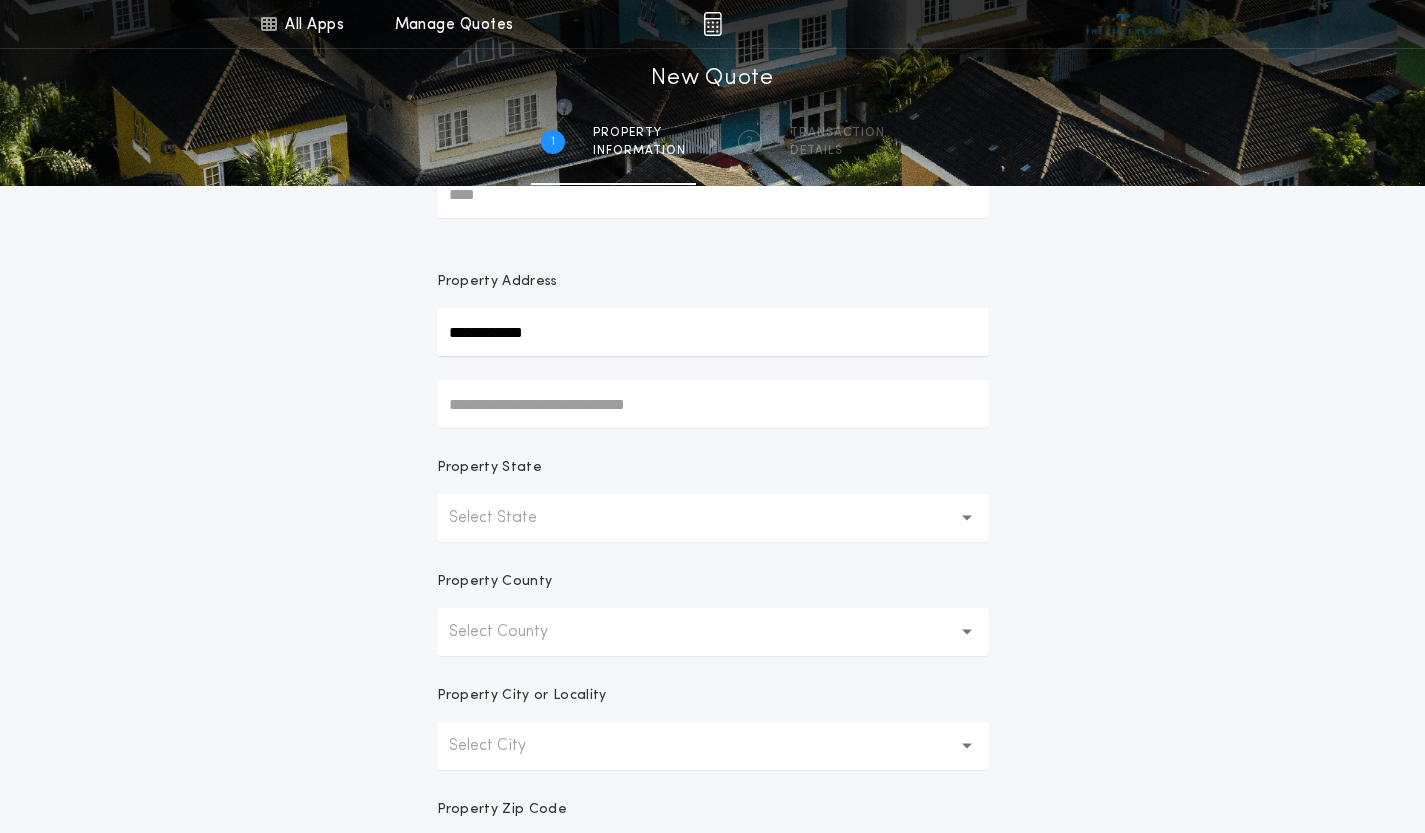 type on "********" 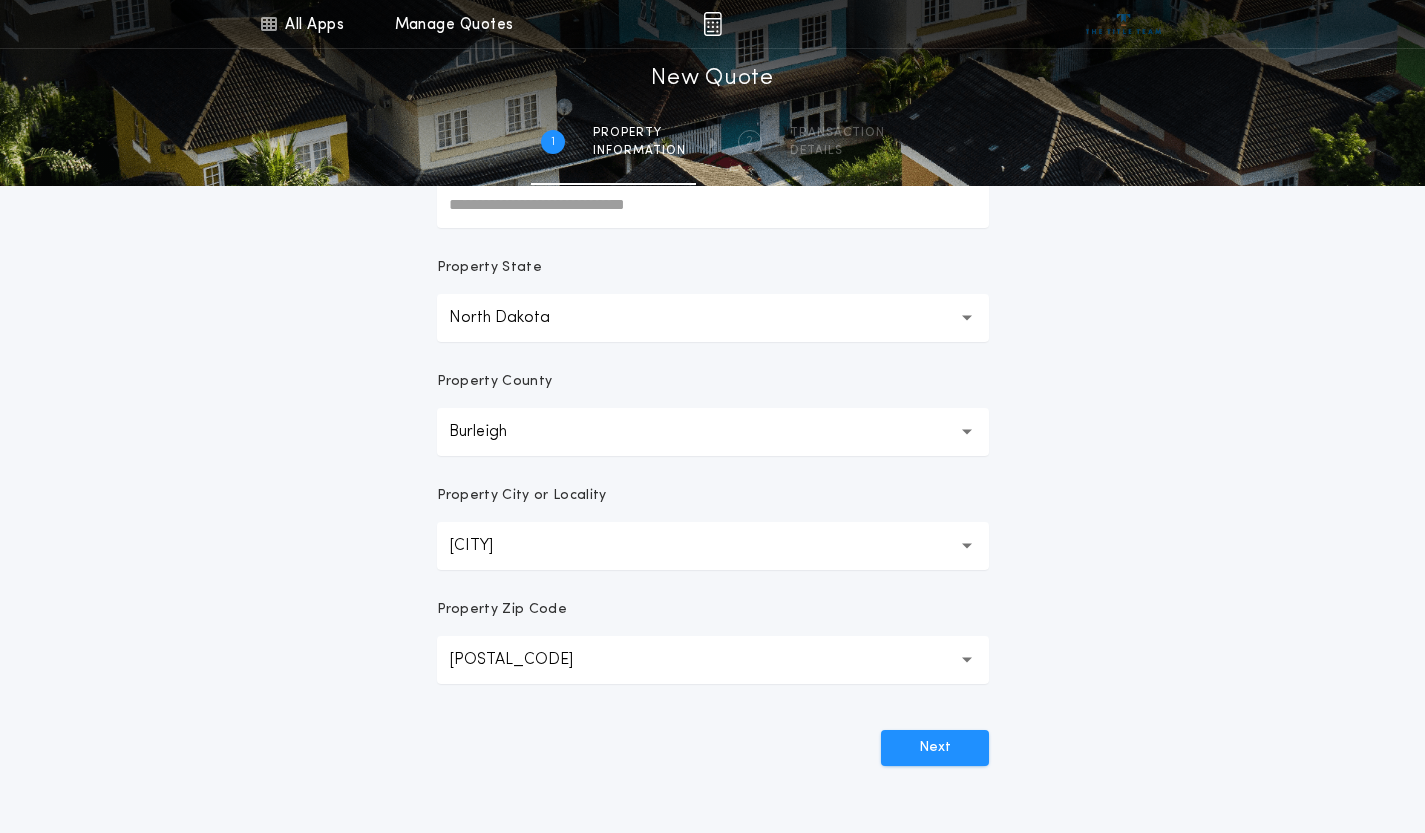 scroll, scrollTop: 400, scrollLeft: 0, axis: vertical 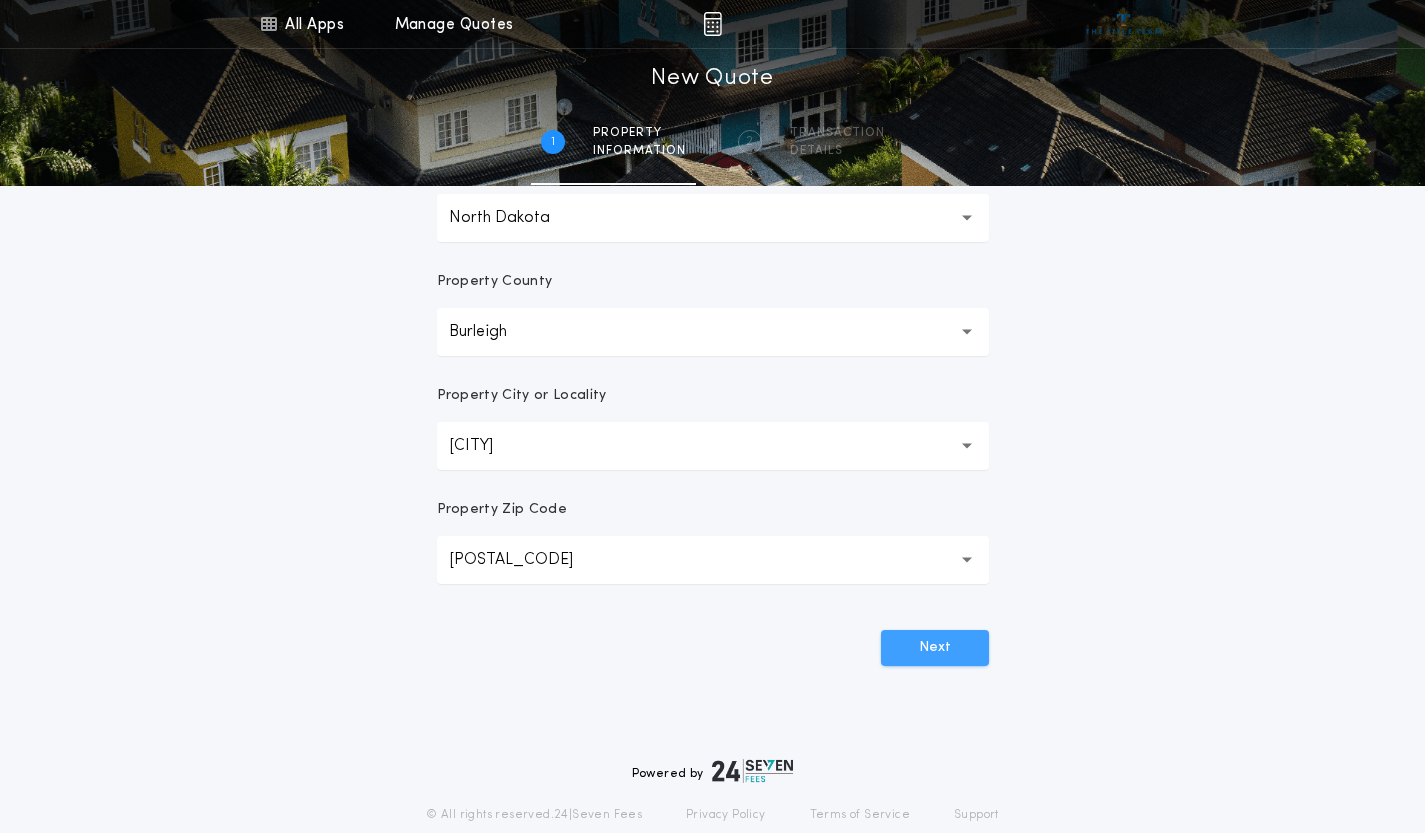 click on "Next" at bounding box center [935, 648] 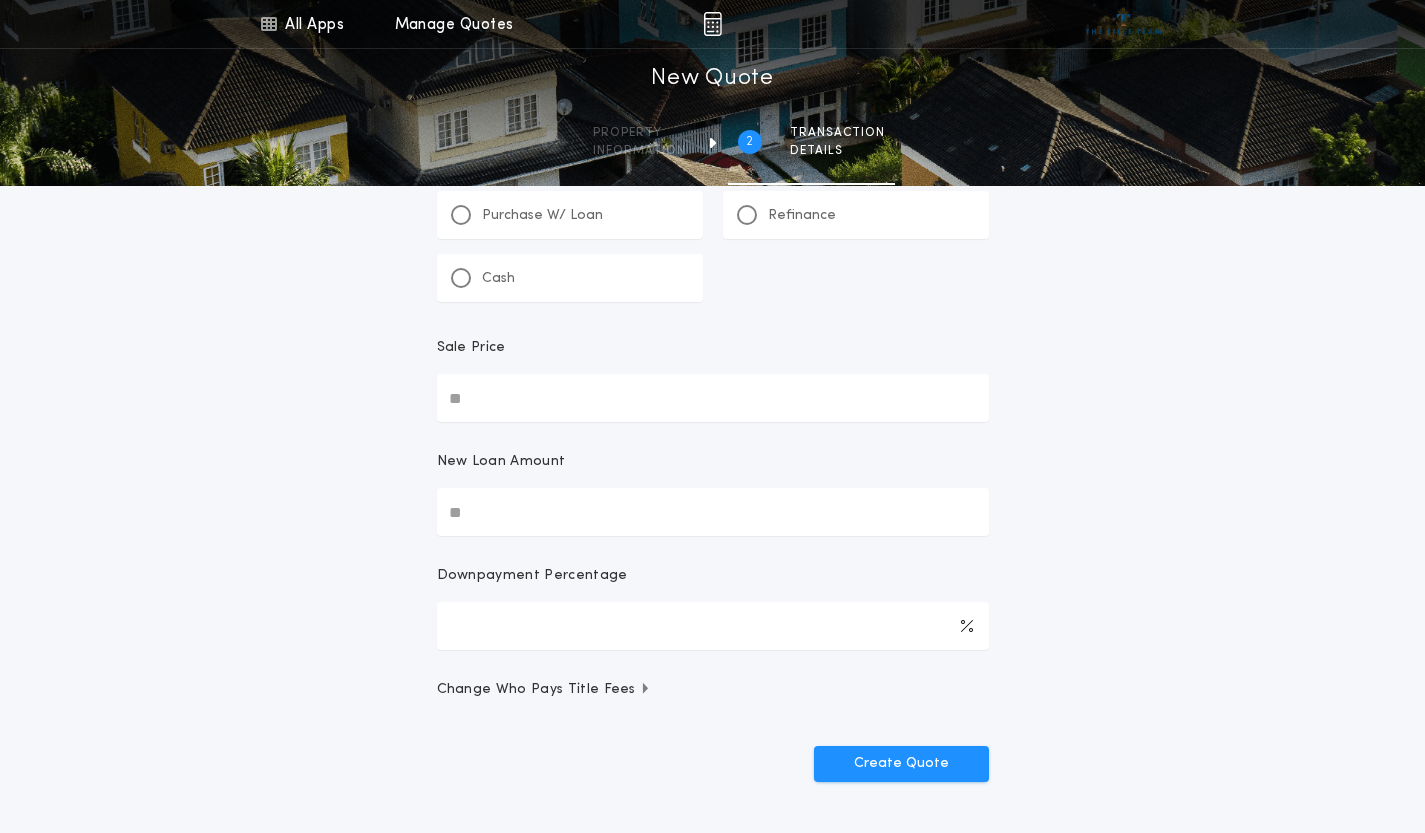scroll, scrollTop: 0, scrollLeft: 0, axis: both 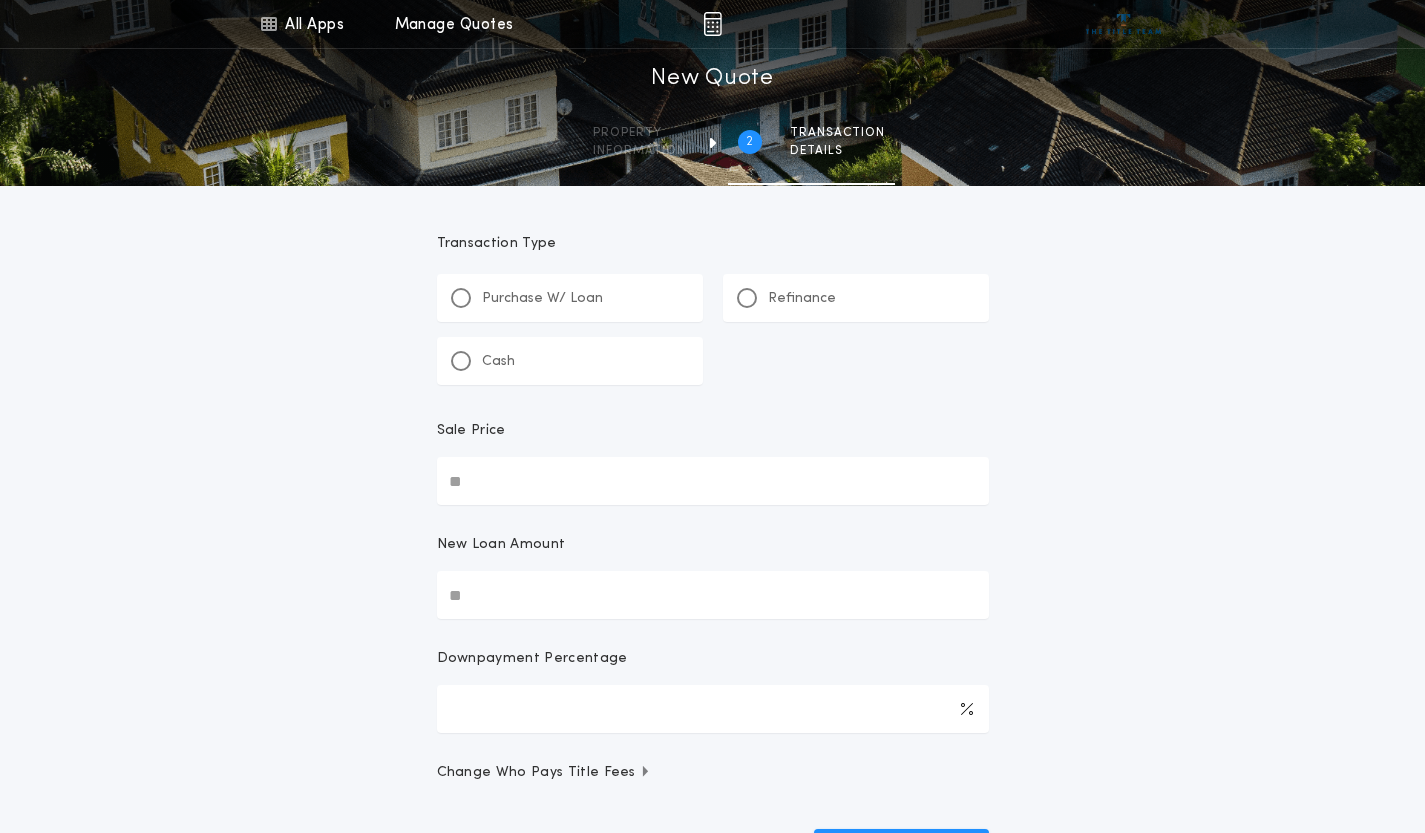 click on "Purchase W/ Loan" at bounding box center [542, 299] 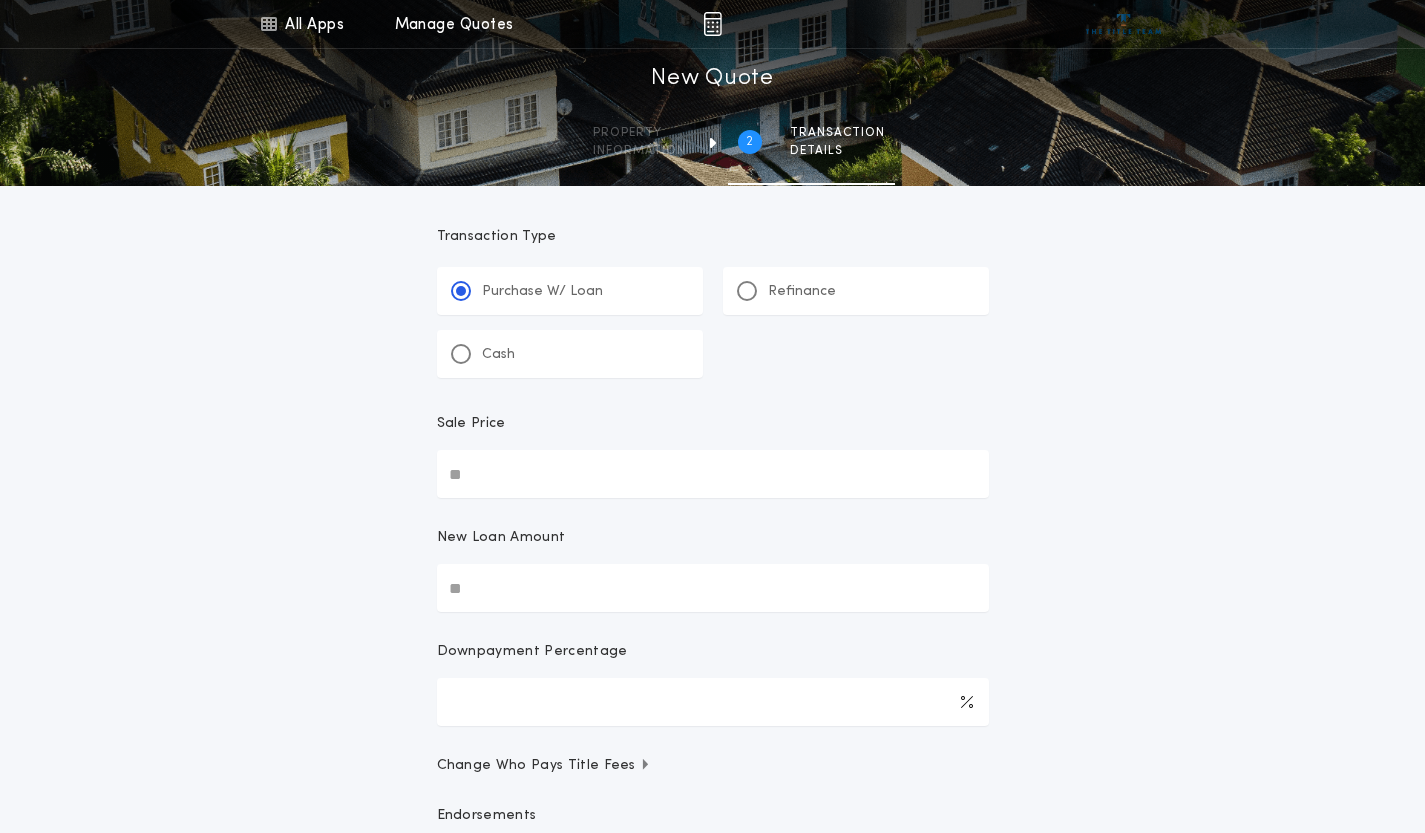 scroll, scrollTop: 100, scrollLeft: 0, axis: vertical 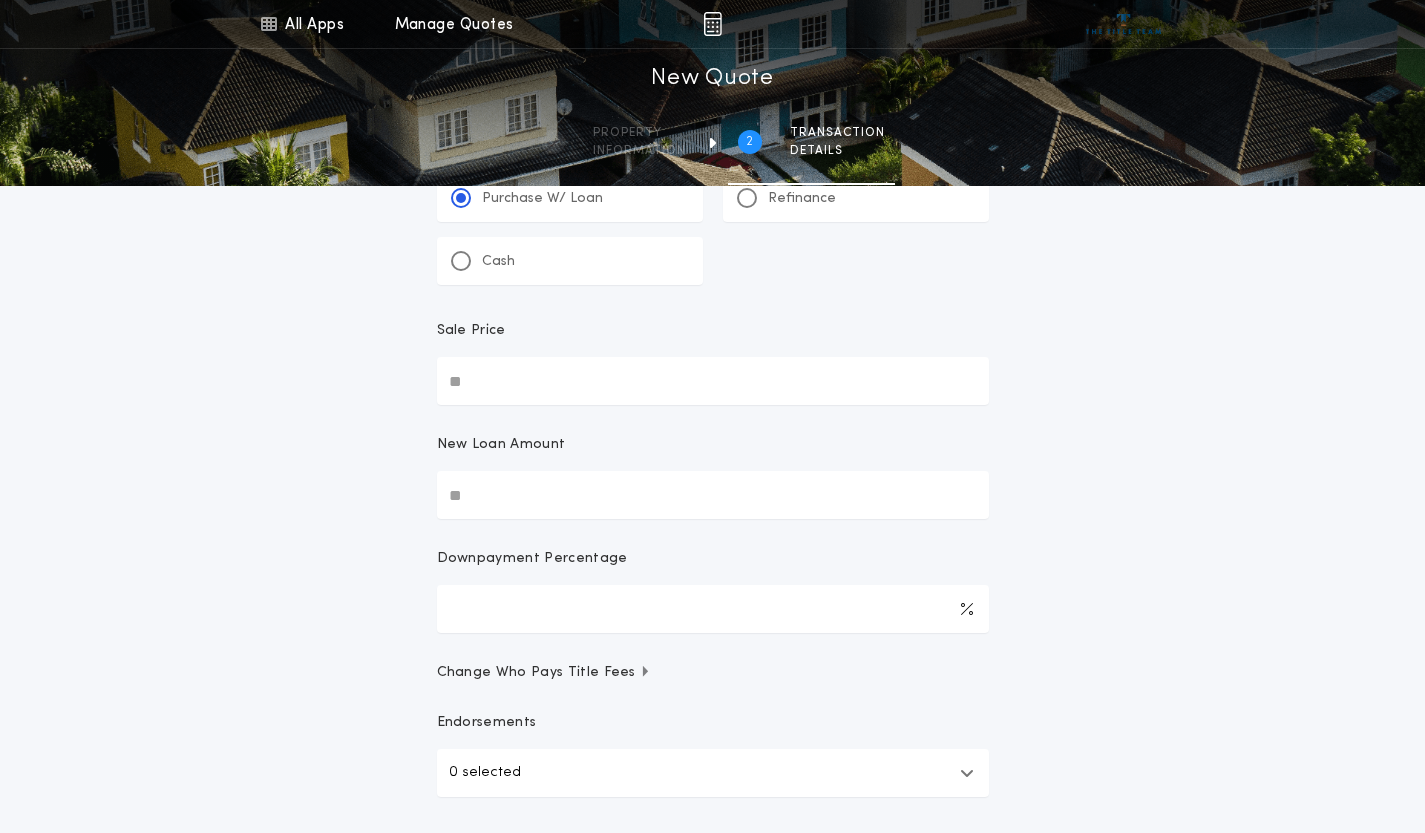 click on "Sale Price" at bounding box center (713, 381) 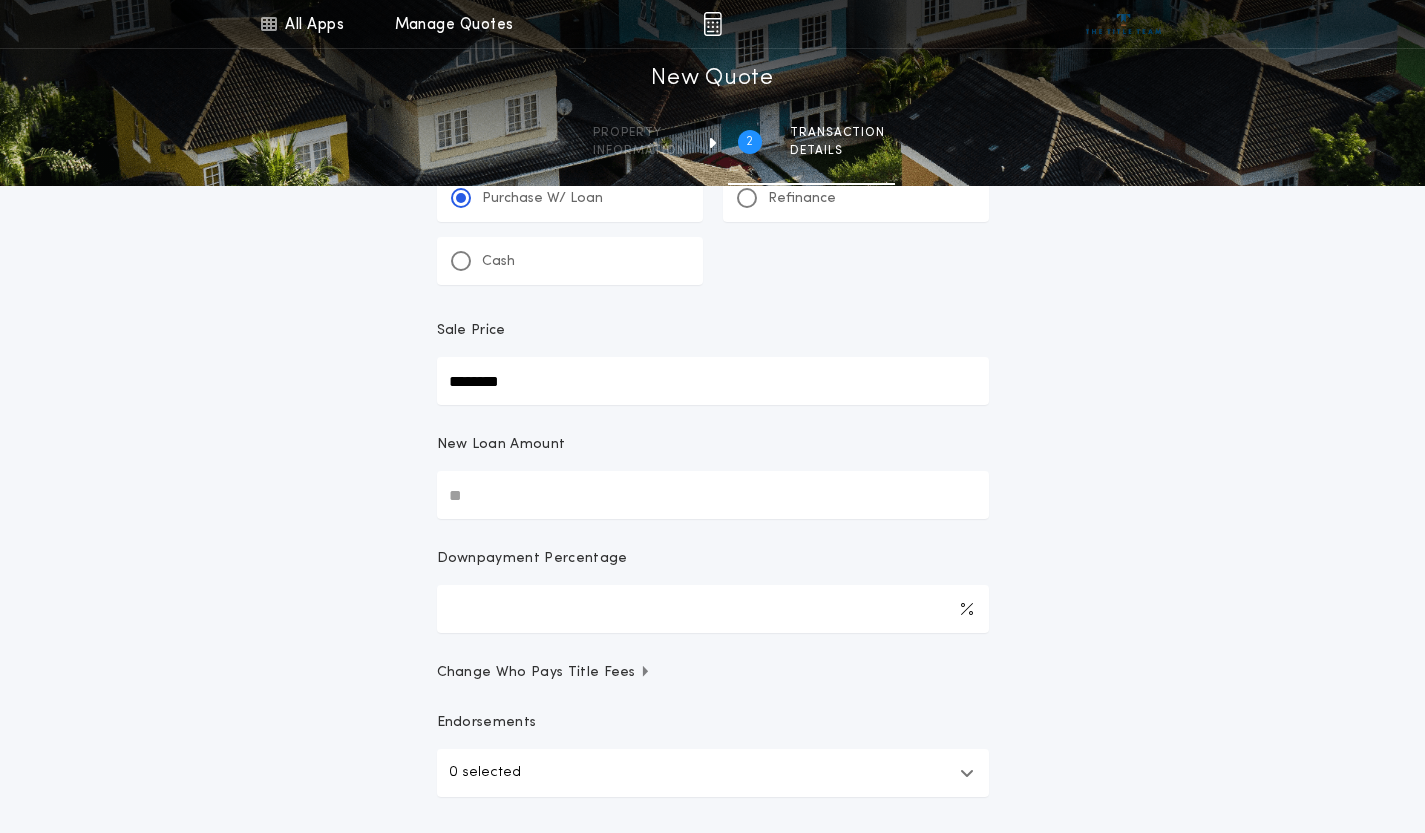 click on "New Loan Amount" at bounding box center (713, 495) 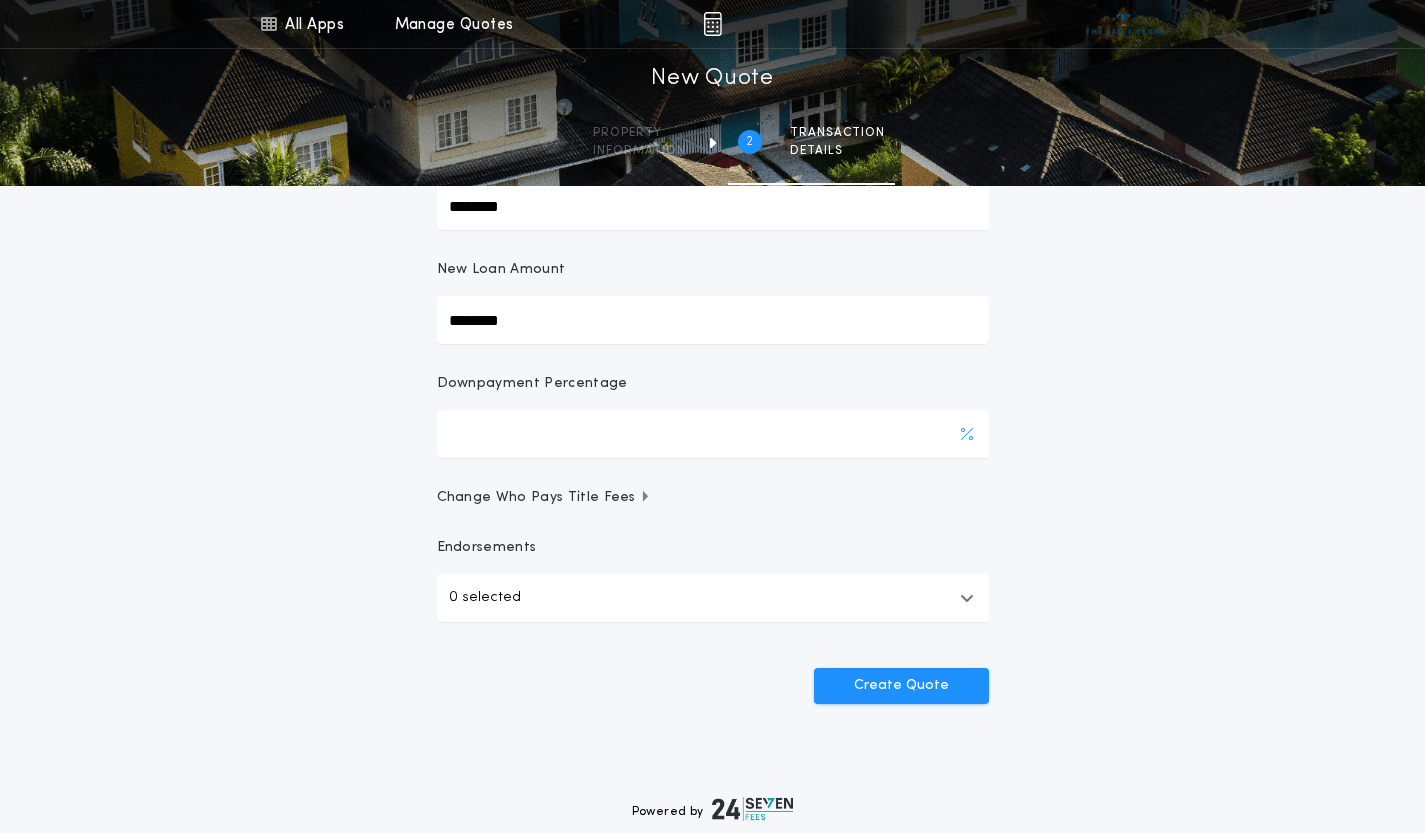scroll, scrollTop: 300, scrollLeft: 0, axis: vertical 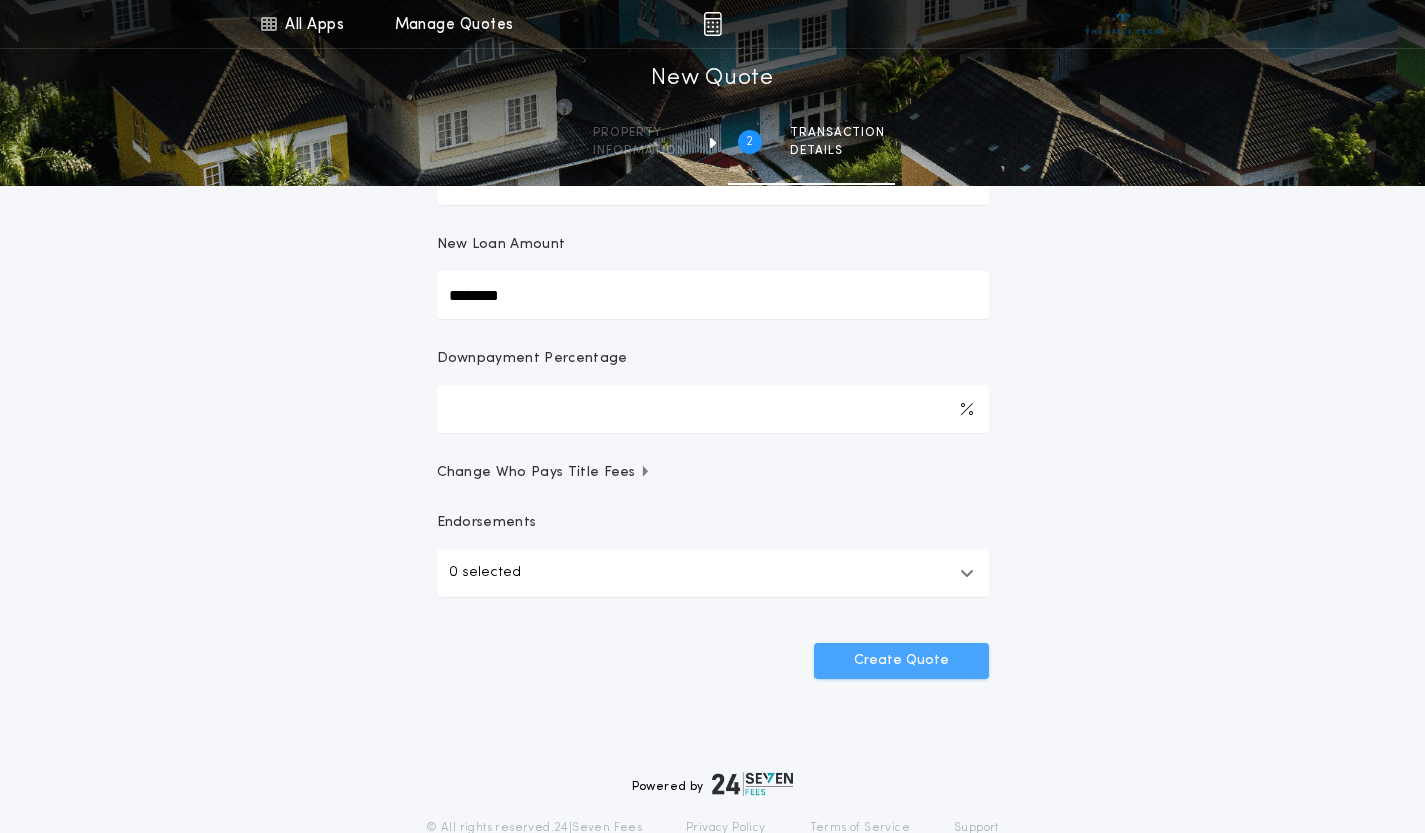 click on "Create Quote" at bounding box center [901, 661] 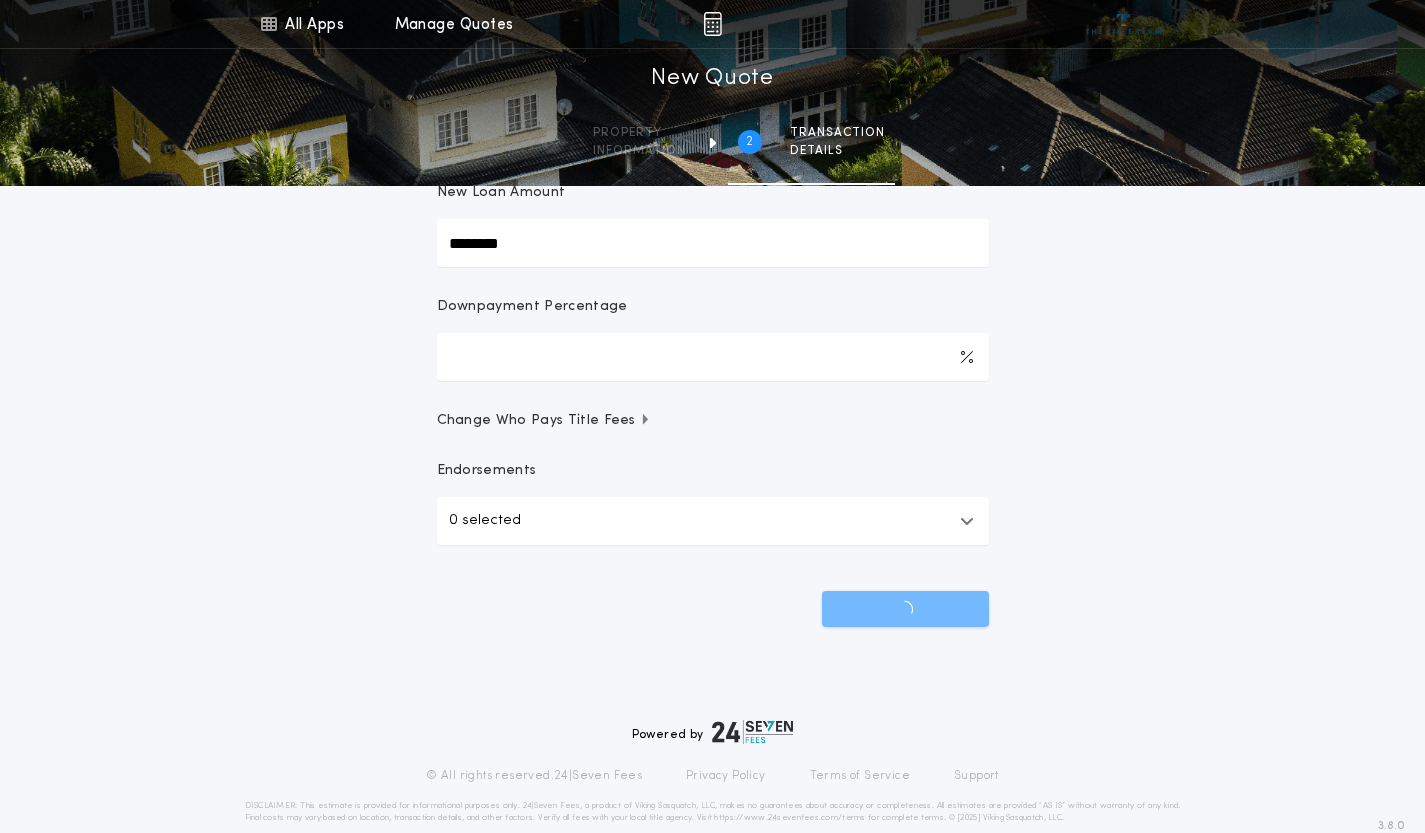 scroll, scrollTop: 383, scrollLeft: 0, axis: vertical 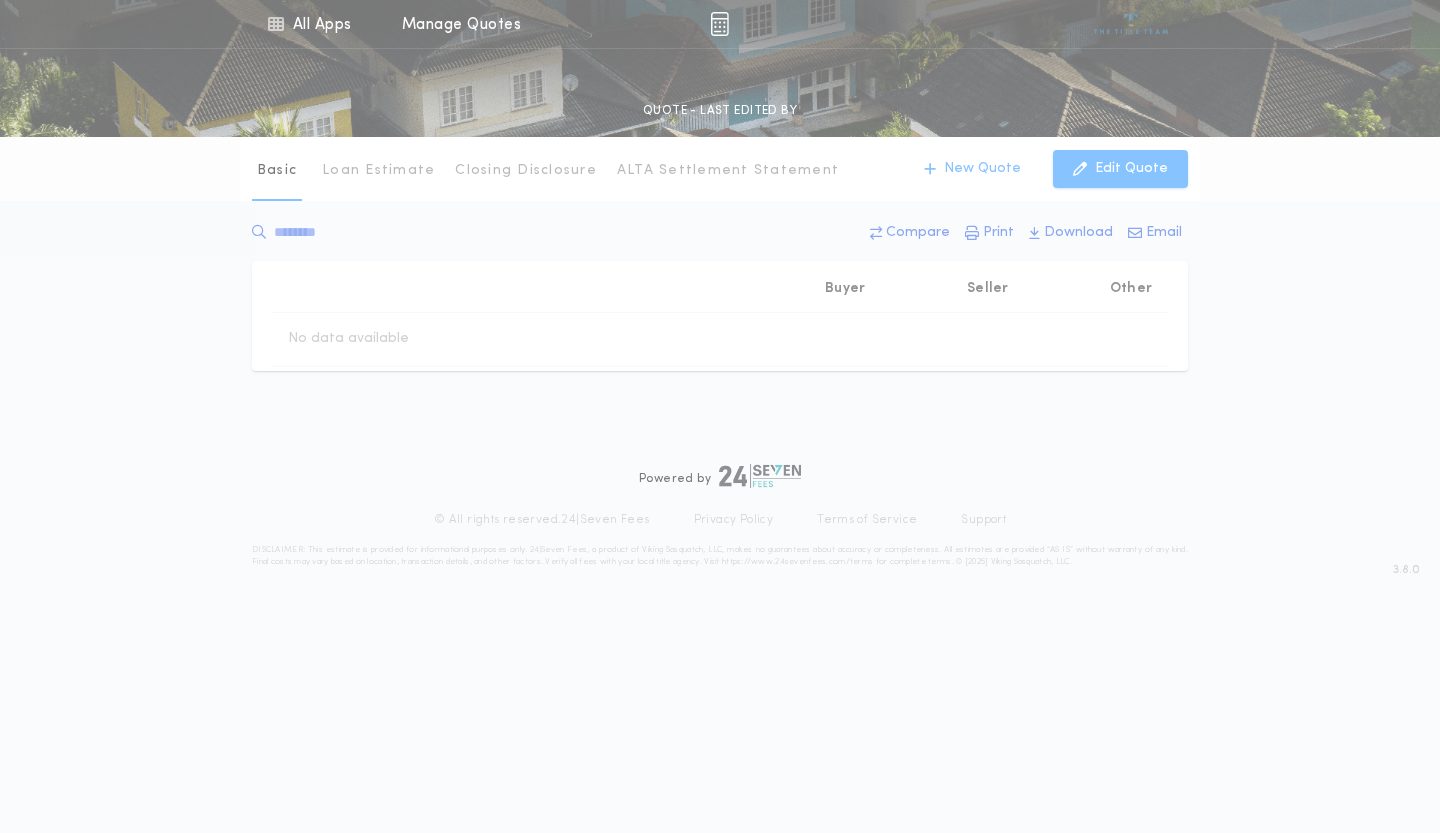 type on "********" 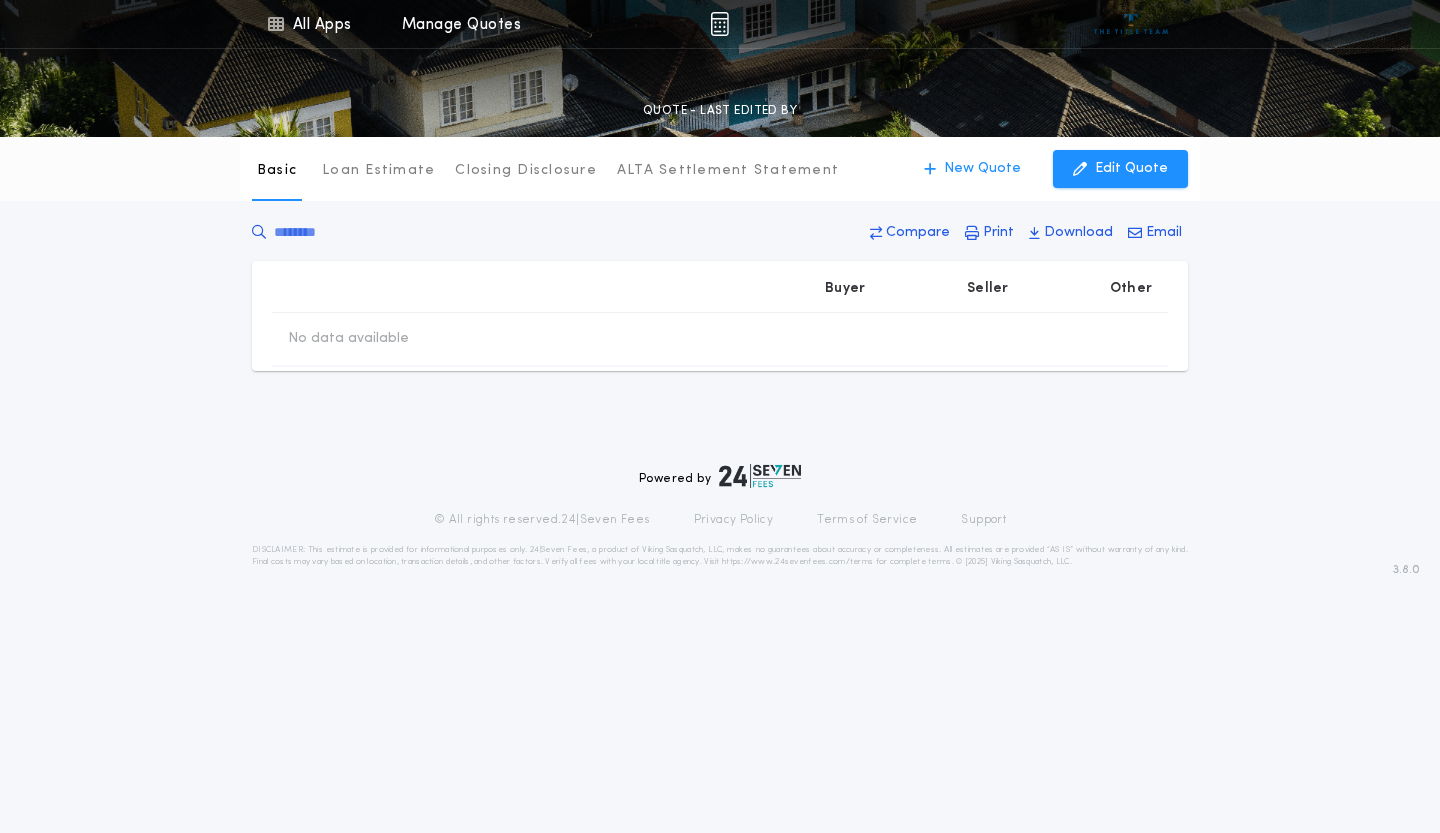 type on "********" 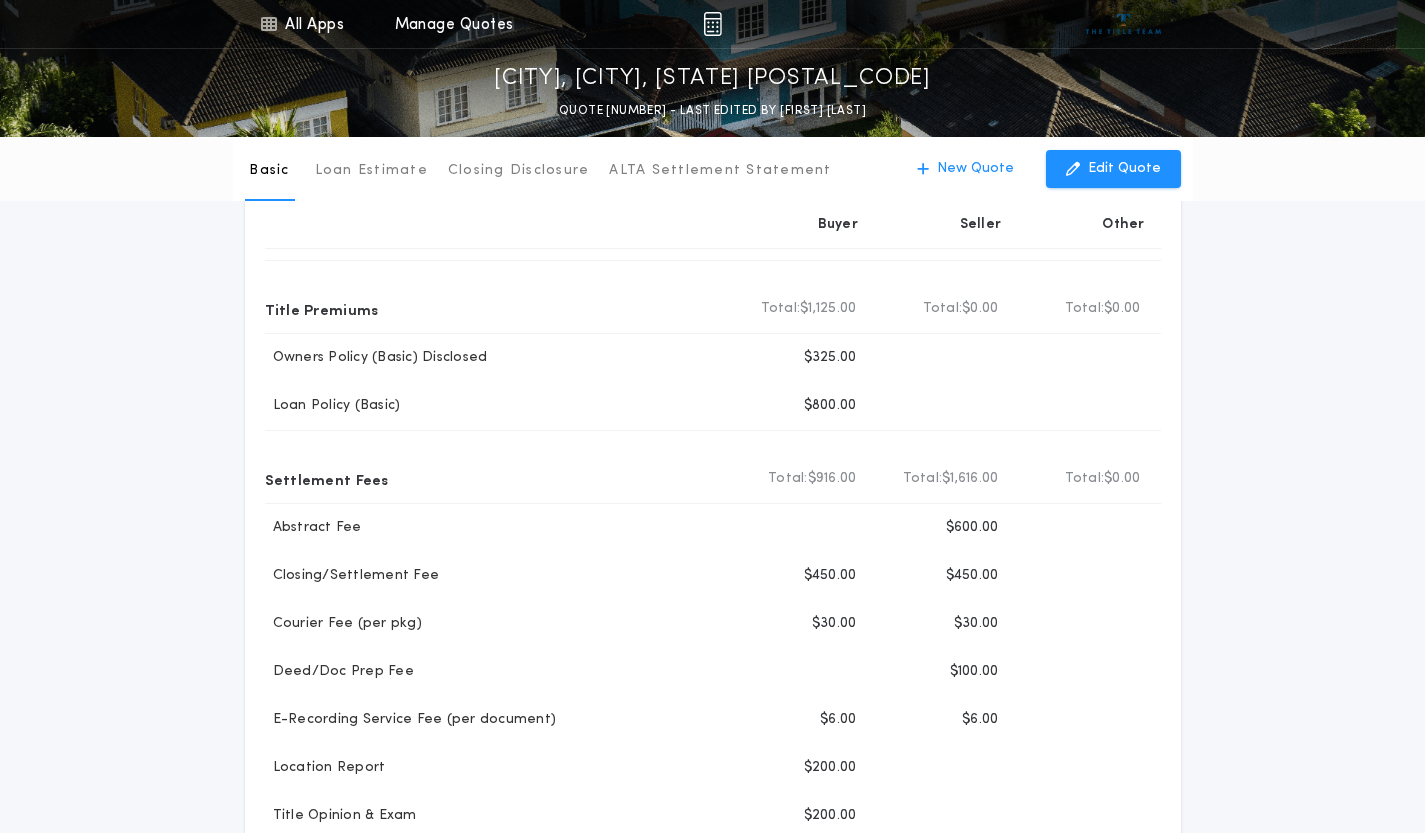 scroll, scrollTop: 0, scrollLeft: 0, axis: both 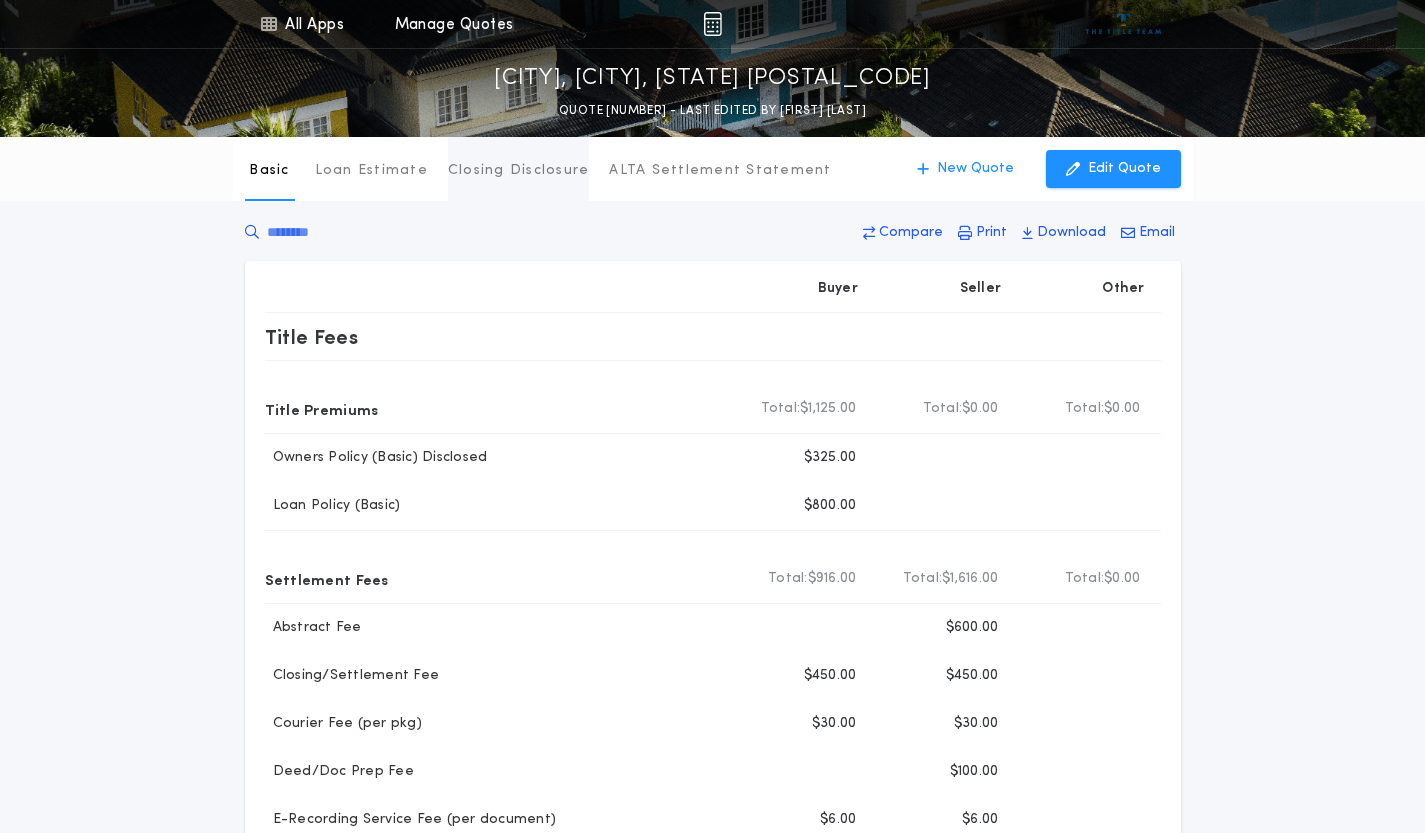 click on "Closing Disclosure" at bounding box center [519, 171] 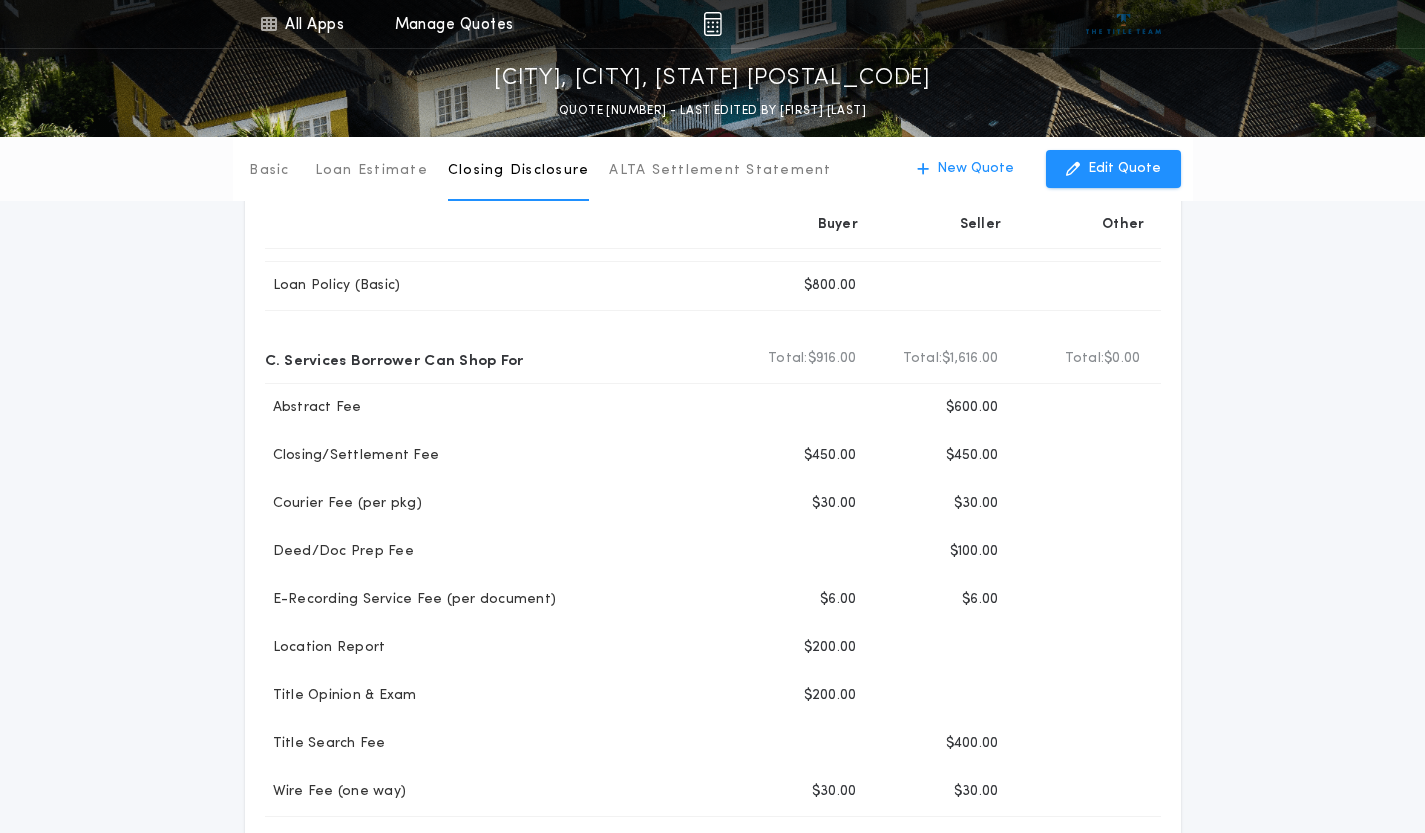 scroll, scrollTop: 0, scrollLeft: 0, axis: both 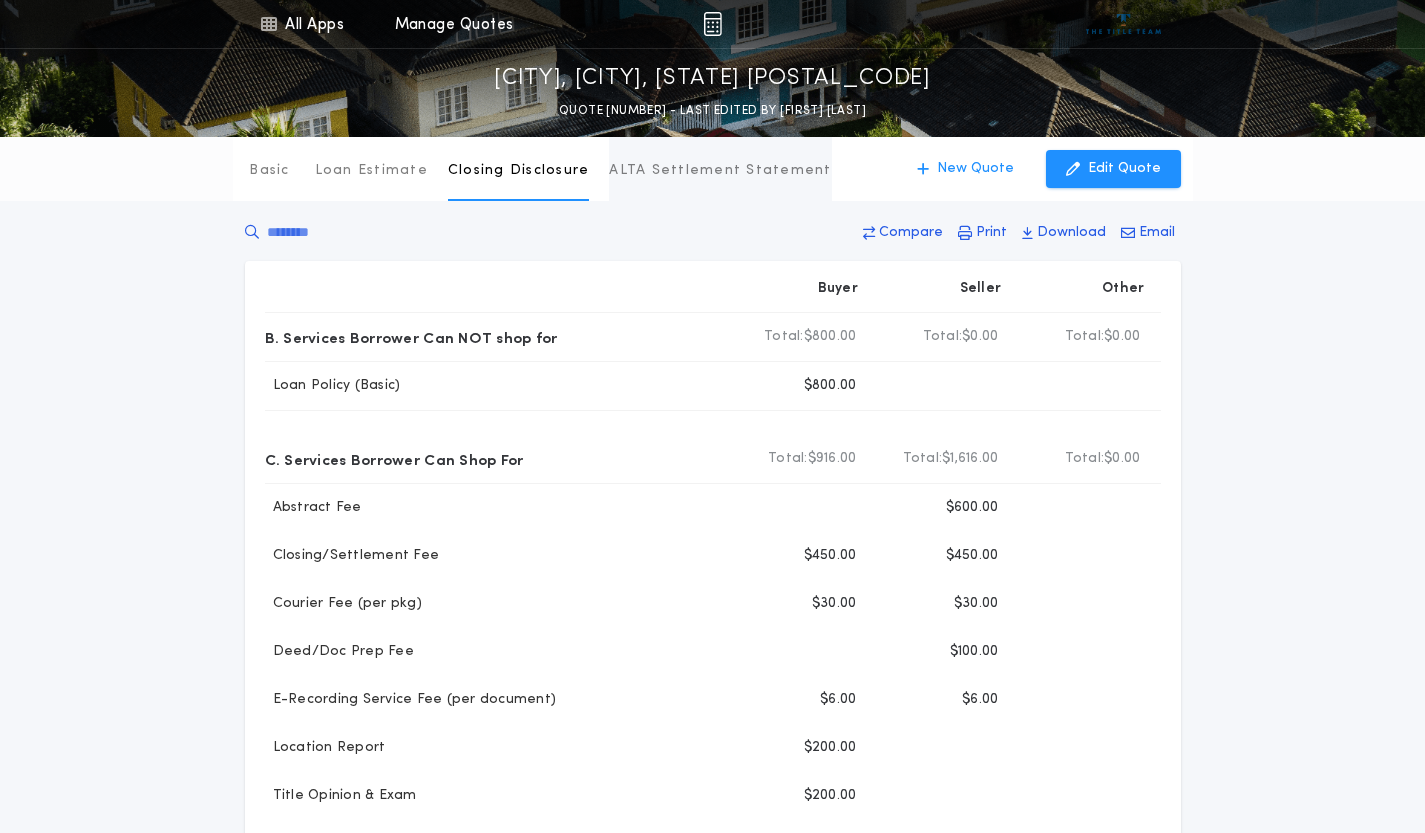 click on "ALTA Settlement Statement" at bounding box center [720, 171] 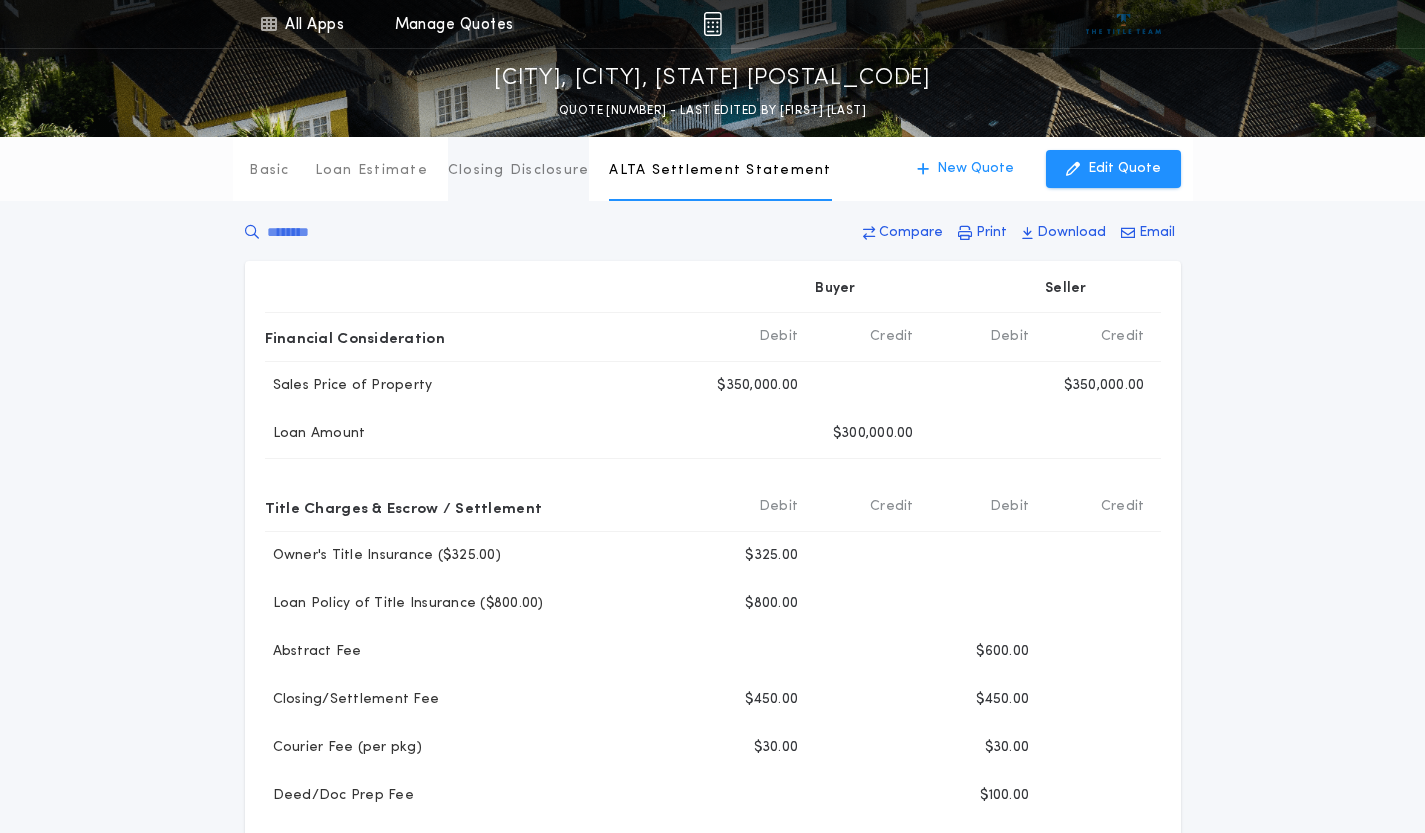 click on "Closing Disclosure" at bounding box center (519, 169) 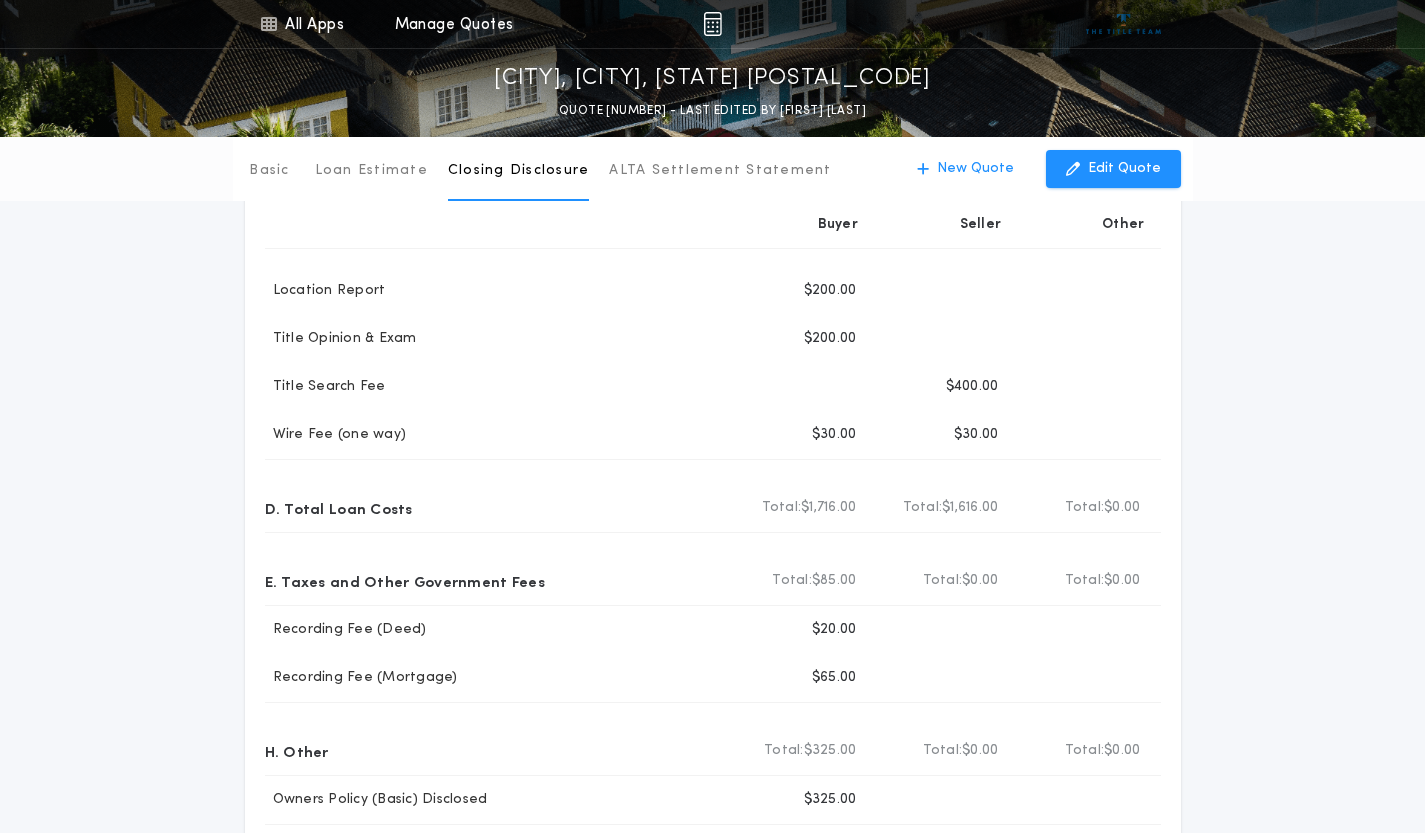 scroll, scrollTop: 0, scrollLeft: 0, axis: both 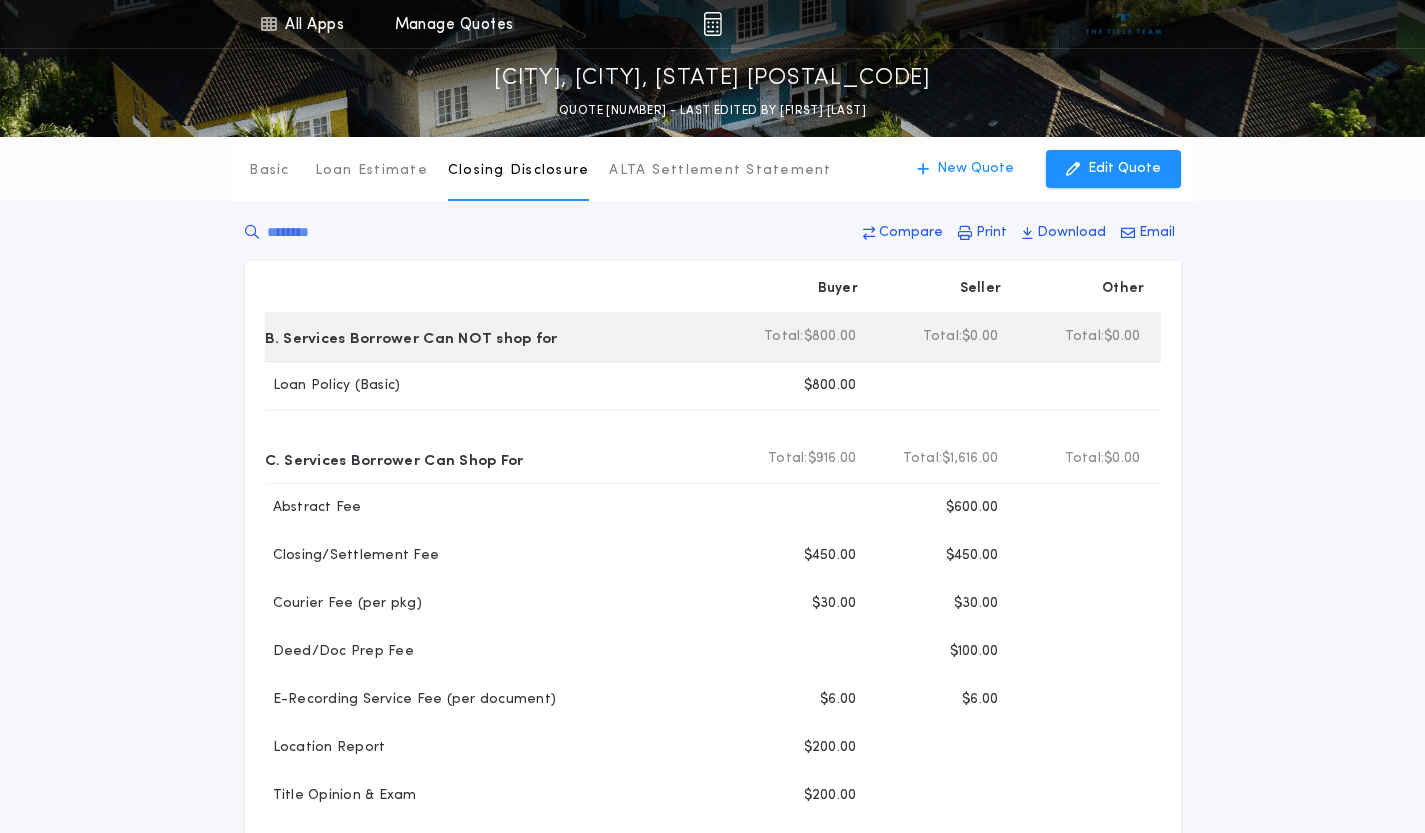 click on "B. Services Borrower Can NOT shop for" at bounding box center (411, 337) 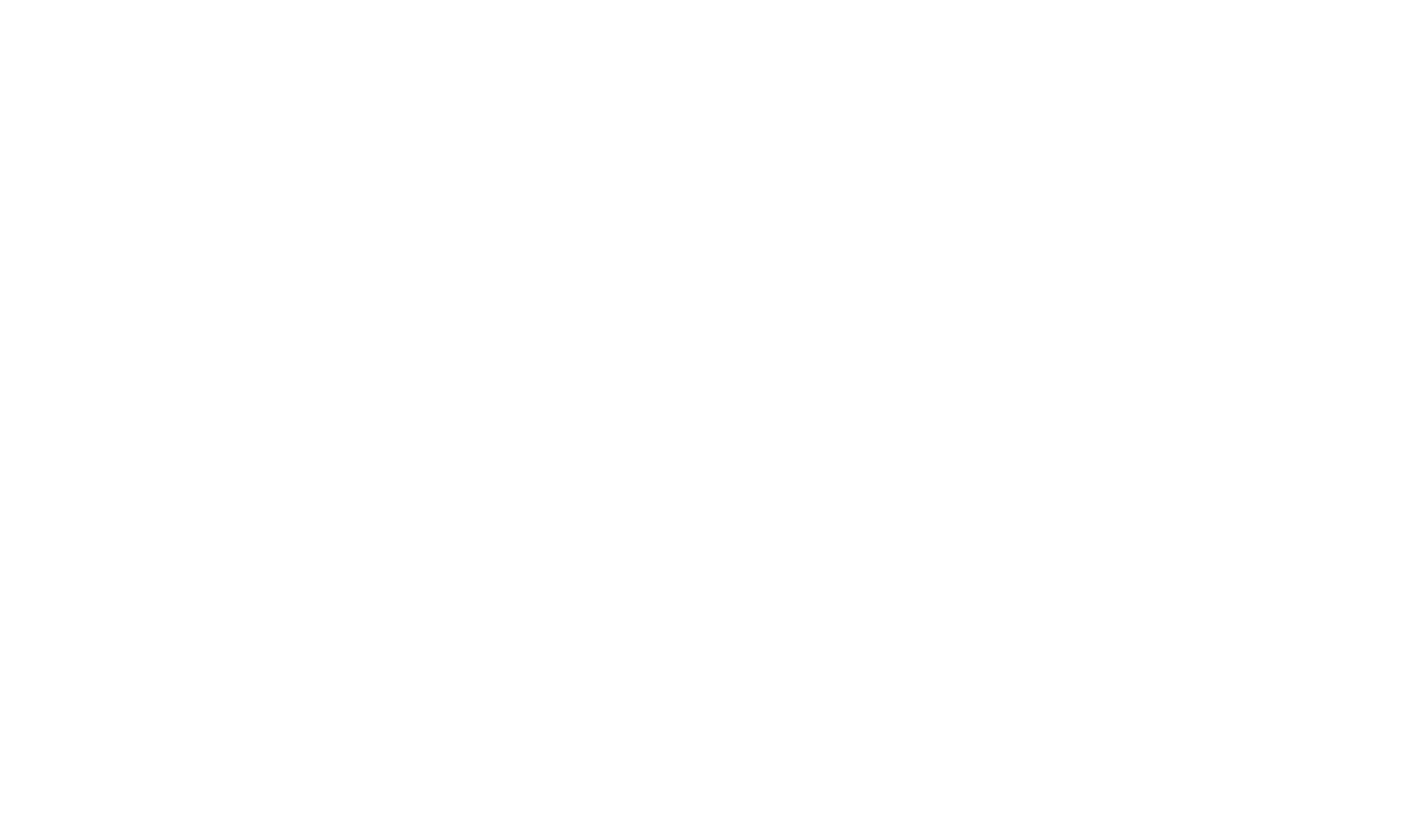 scroll, scrollTop: 0, scrollLeft: 0, axis: both 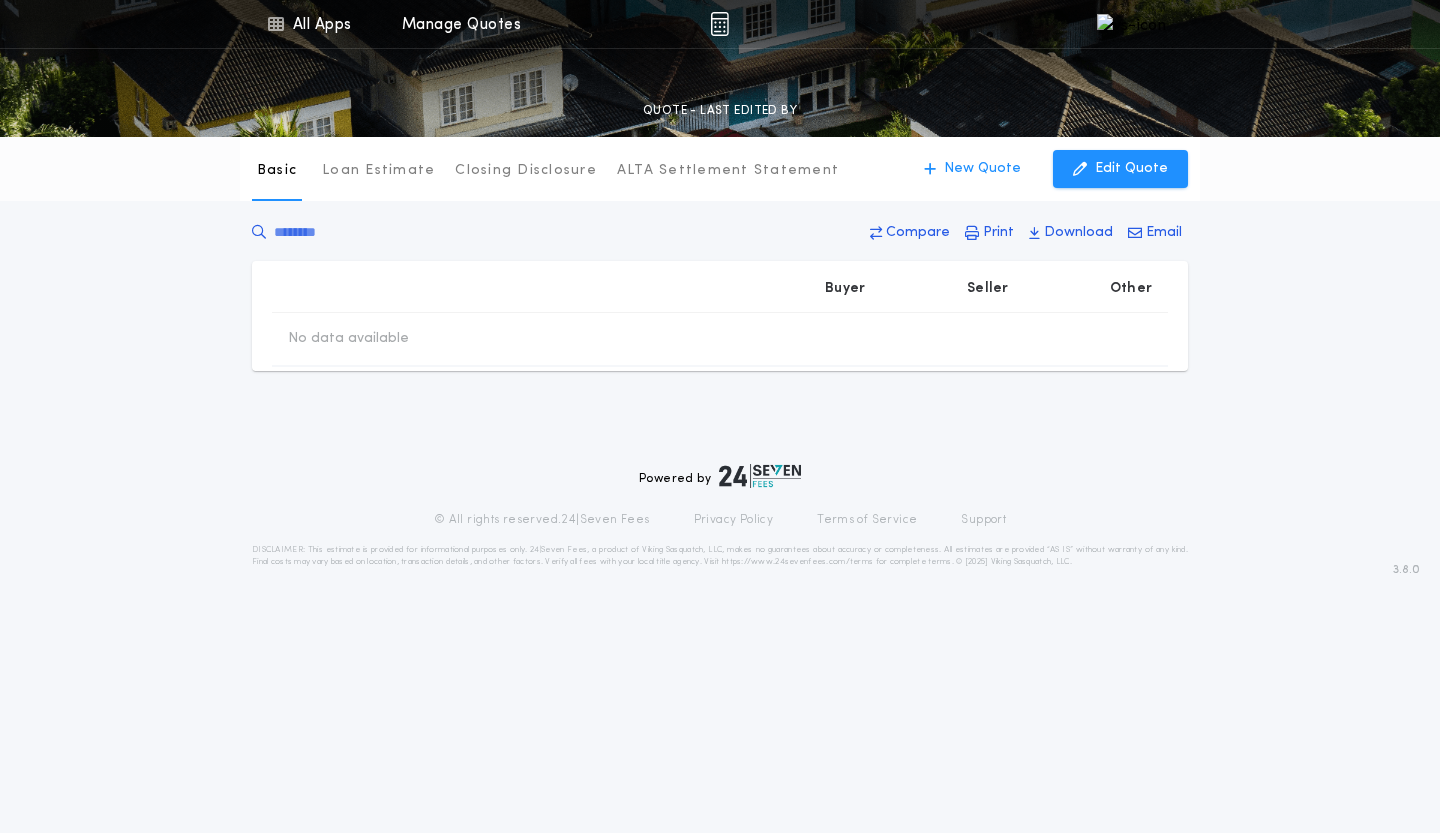 type on "********" 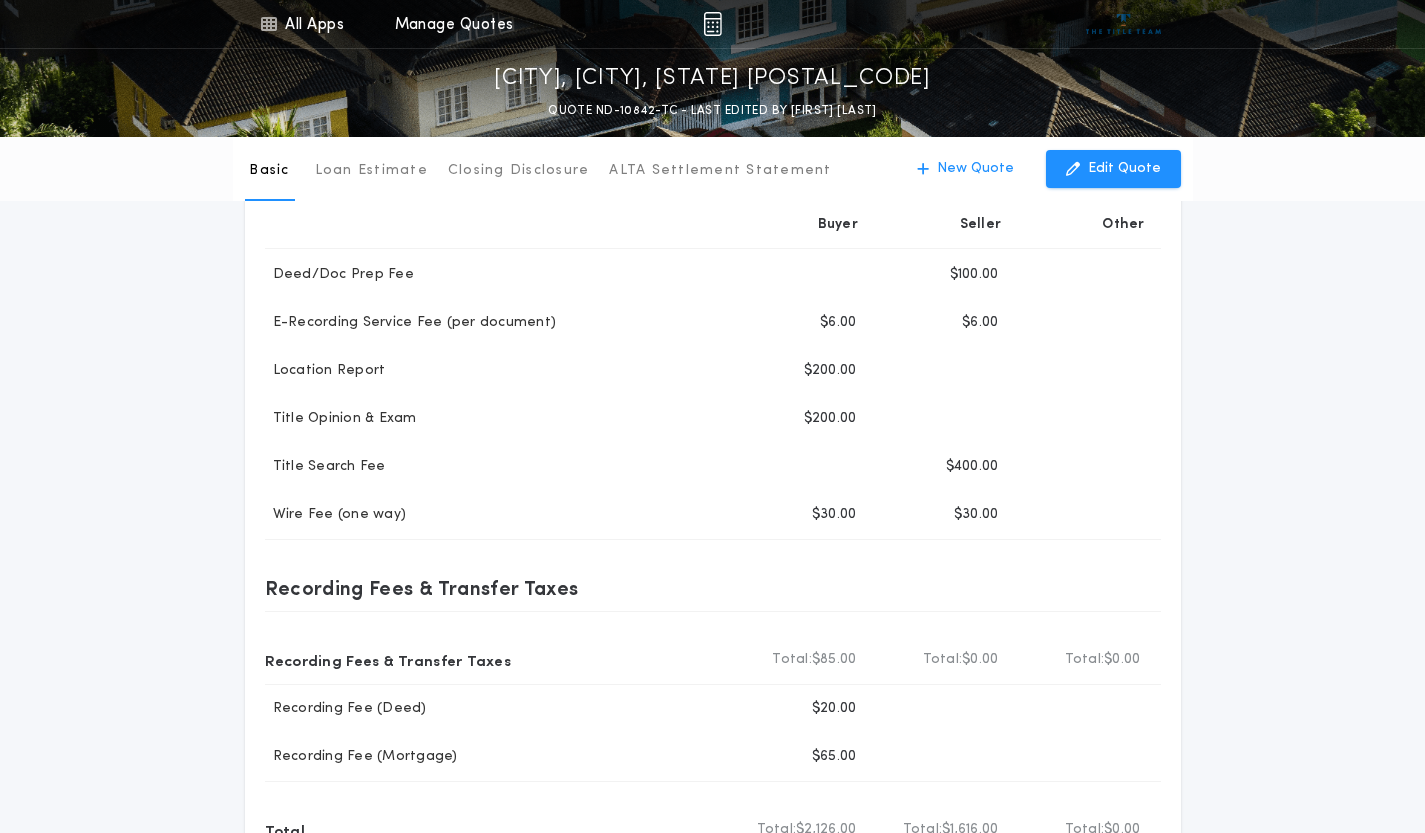 scroll, scrollTop: 905, scrollLeft: 0, axis: vertical 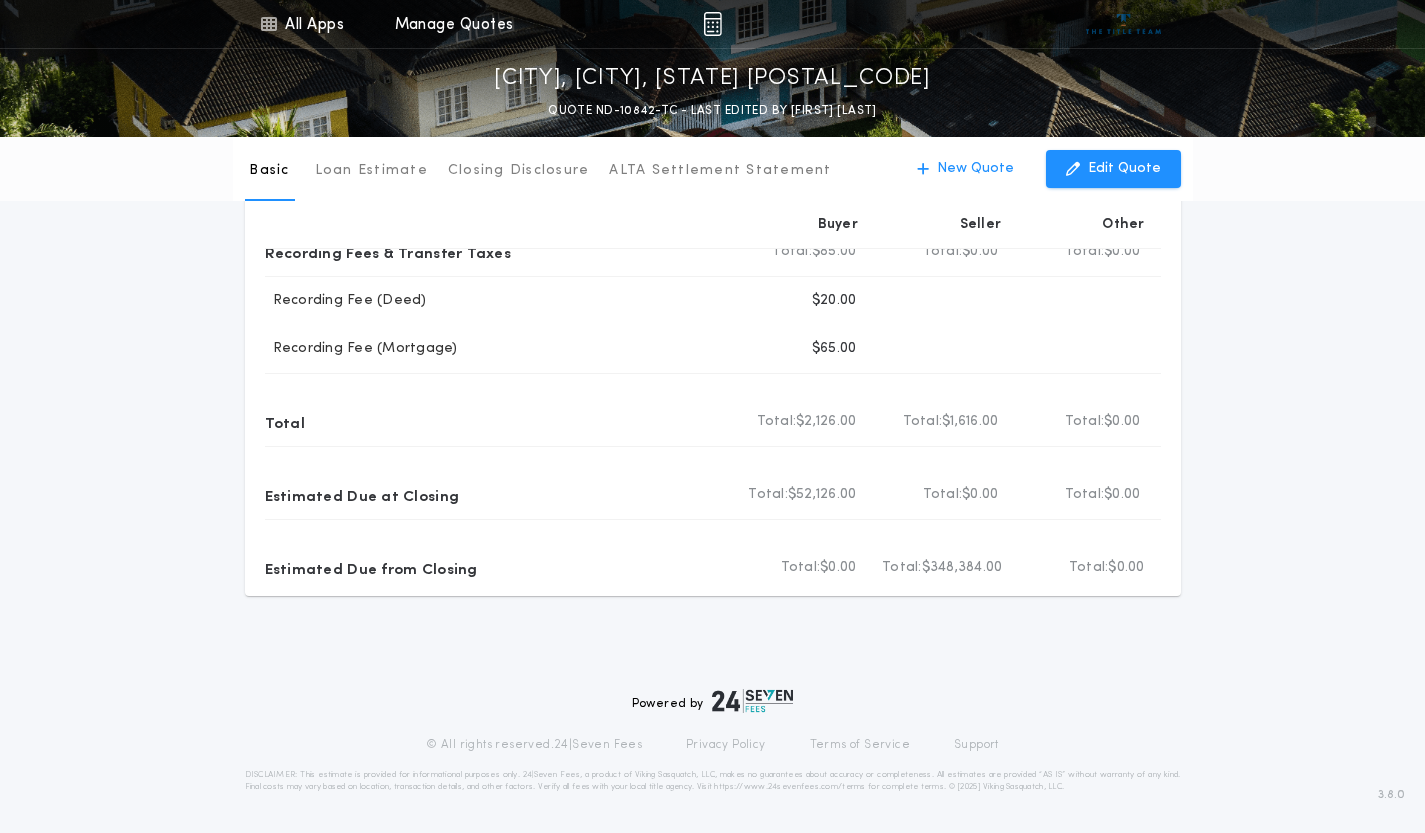 click on "Basic Loan Estimate Closing Disclosure ALTA Settlement Statement Basic New Quote Edit Quote Compare Print Download Email Buyer Seller Other Title Fees Title Premiums Total Buyer Total:   $1,125.00 Total Seller Total:   $0.00 Total Other Total:   $0.00 Owners Policy (Basic) Disclosed Buyer $325.00 Loan Policy (Basic) Buyer $800.00 Settlement Fees Total Buyer Total:   $916.00 Total Seller Total:   $1,616.00 Total Other Total:   $0.00 Abstract Fee Buyer Seller $600.00 Closing/Settlement Fee Buyer $450.00 Seller $450.00 Courier Fee (per pkg) Buyer $30.00 Seller $30.00 Deed/Doc Prep Fee Buyer Seller $100.00 E-Recording Service Fee (per document) Buyer $6.00 Seller $6.00 Location Report Buyer $200.00 Title Opinion & Exam Buyer $200.00 Title Search Fee Buyer Seller $400.00 Wire Fee (one way) Buyer $30.00 Seller $30.00 Recording Fees & Transfer Taxes Recording Fees & Transfer Taxes Total Buyer Total:   $85.00 Total Seller Total:   $0.00 Total Other Total:   $0.00 Recording Fee (Deed) Buyer $20.00 Buyer Total" at bounding box center (712, -86) 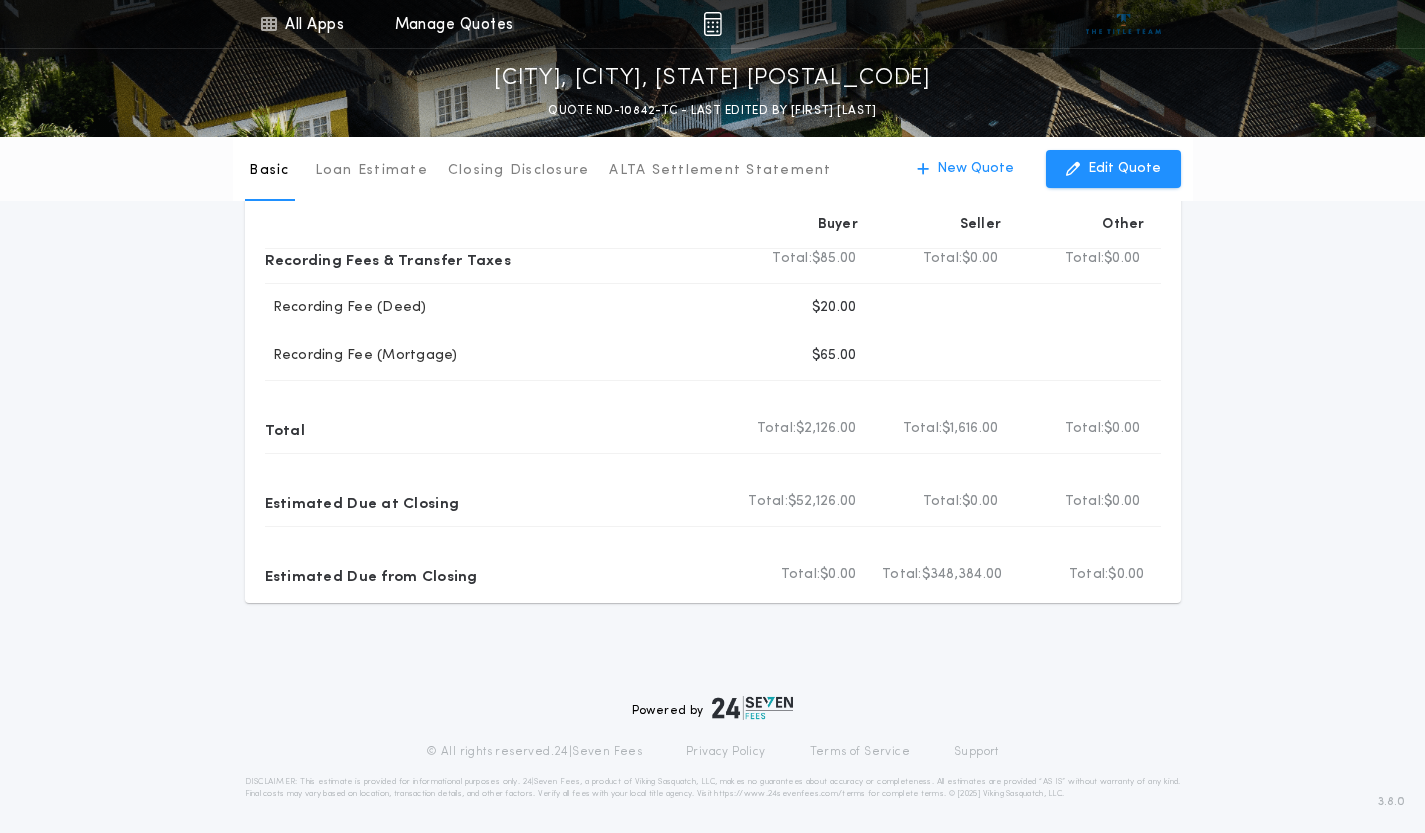 scroll, scrollTop: 905, scrollLeft: 0, axis: vertical 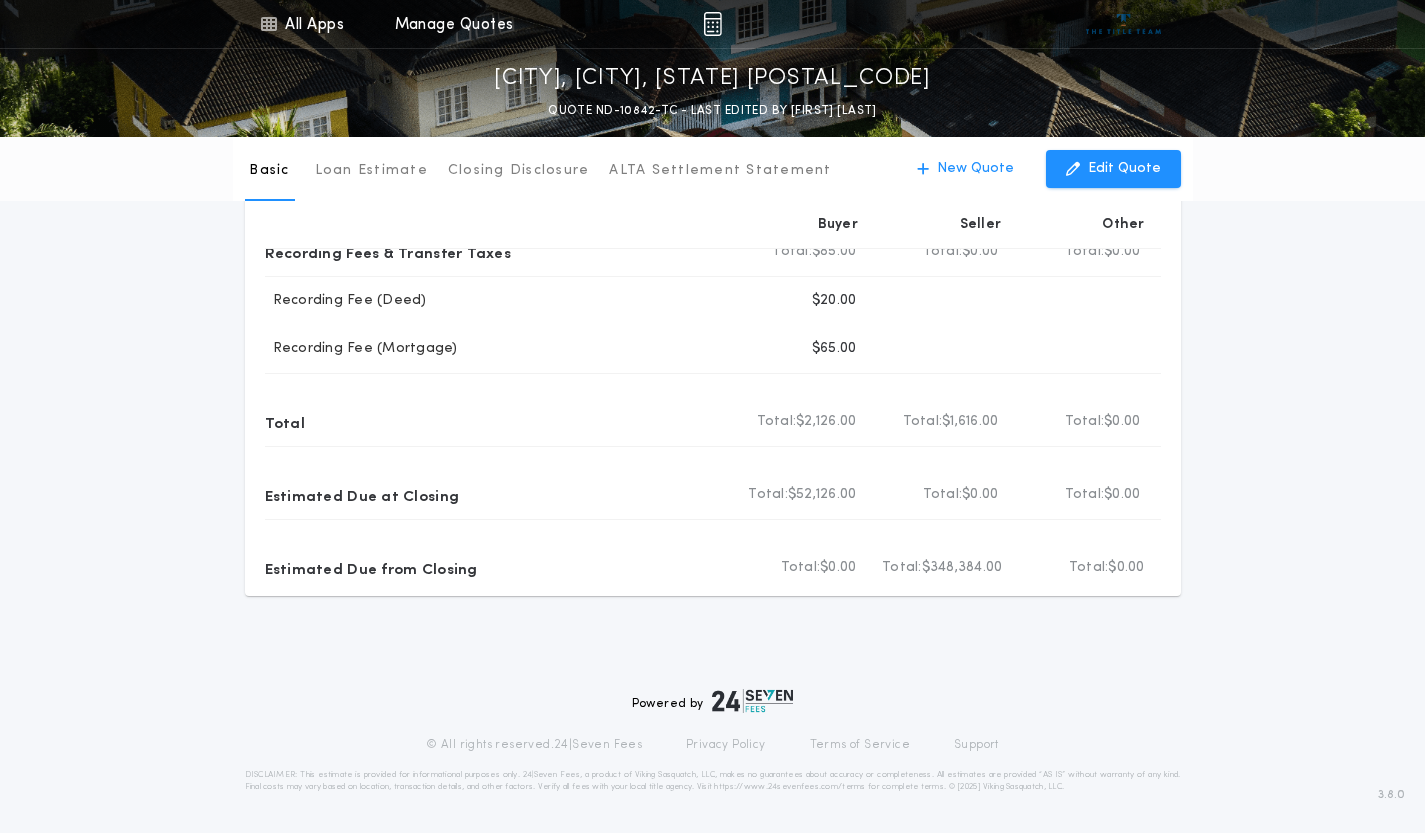 click on "Basic Loan Estimate Closing Disclosure ALTA Settlement Statement Basic New Quote Edit Quote Compare Print Download Email Buyer Seller Other Title Fees Title Premiums Total Buyer Total:   $1,125.00 Total Seller Total:   $0.00 Total Other Total:   $0.00 Owners Policy (Basic) Disclosed Buyer $325.00 Loan Policy (Basic) Buyer $800.00 Settlement Fees Total Buyer Total:   $916.00 Total Seller Total:   $1,616.00 Total Other Total:   $0.00 Abstract Fee Buyer Seller $600.00 Closing/Settlement Fee Buyer $450.00 Seller $450.00 Courier Fee (per pkg) Buyer $30.00 Seller $30.00 Deed/Doc Prep Fee Buyer Seller $100.00 E-Recording Service Fee (per document) Buyer $6.00 Seller $6.00 Location Report Buyer $200.00 Title Opinion & Exam Buyer $200.00 Title Search Fee Buyer Seller $400.00 Wire Fee (one way) Buyer $30.00 Seller $30.00 Recording Fees & Transfer Taxes Recording Fees & Transfer Taxes Total Buyer Total:   $85.00 Total Seller Total:   $0.00 Total Other Total:   $0.00 Recording Fee (Deed) Buyer $20.00 Buyer Total" at bounding box center (712, -86) 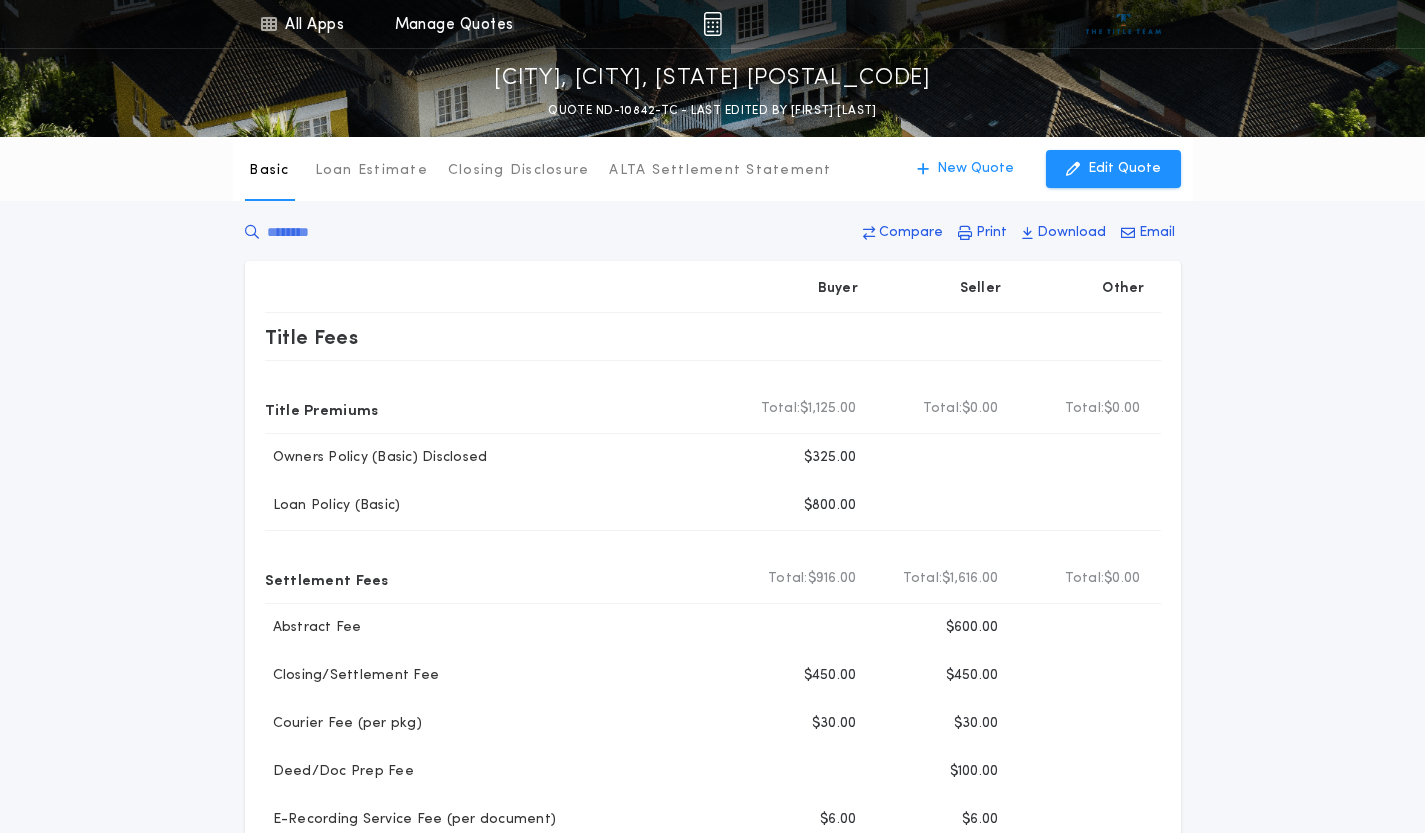 click on "Basic Loan Estimate Closing Disclosure ALTA Settlement Statement Basic New Quote Edit Quote Compare Print Download Email Buyer Seller Other Title Fees Title Premiums Total Buyer Total:   $1,125.00 Total Seller Total:   $0.00 Total Other Total:   $0.00 Owners Policy (Basic) Disclosed Buyer $325.00 Loan Policy (Basic) Buyer $800.00 Settlement Fees Total Buyer Total:   $916.00 Total Seller Total:   $1,616.00 Total Other Total:   $0.00 Abstract Fee Buyer Seller $600.00 Closing/Settlement Fee Buyer $450.00 Seller $450.00 Courier Fee (per pkg) Buyer $30.00 Seller $30.00 Deed/Doc Prep Fee Buyer Seller $100.00 E-Recording Service Fee (per document) Buyer $6.00 Seller $6.00 Location Report Buyer $200.00 Title Opinion & Exam Buyer $200.00 Title Search Fee Buyer Seller $400.00 Wire Fee (one way) Buyer $30.00 Seller $30.00 Recording Fees & Transfer Taxes Recording Fees & Transfer Taxes Total Buyer Total:   $85.00 Total Seller Total:   $0.00 Total Other Total:   $0.00 Recording Fee (Deed) Buyer $20.00 Buyer Total" at bounding box center [712, 819] 